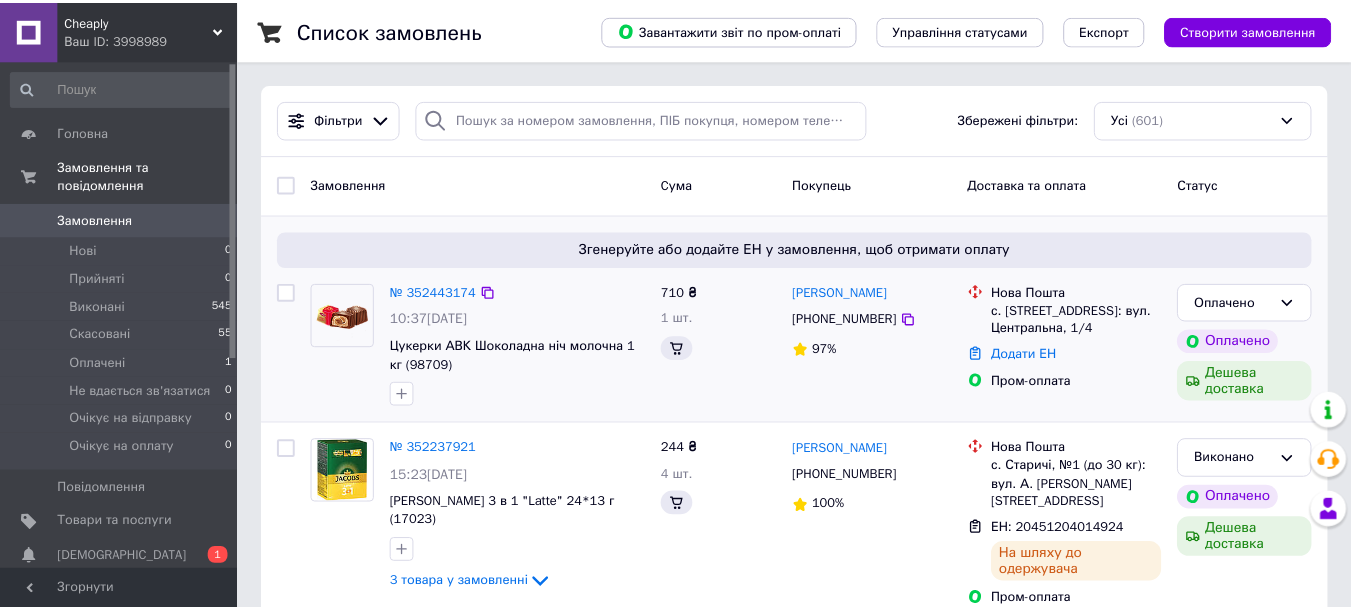scroll, scrollTop: 0, scrollLeft: 0, axis: both 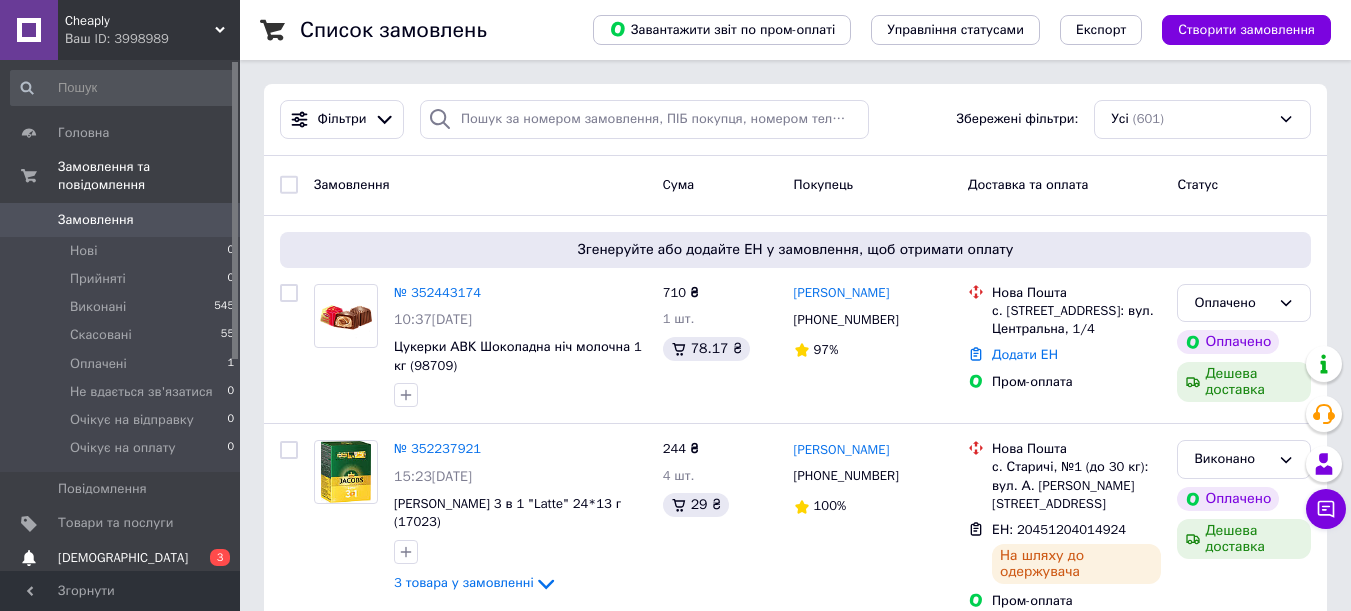 click on "0 3" at bounding box center (212, 558) 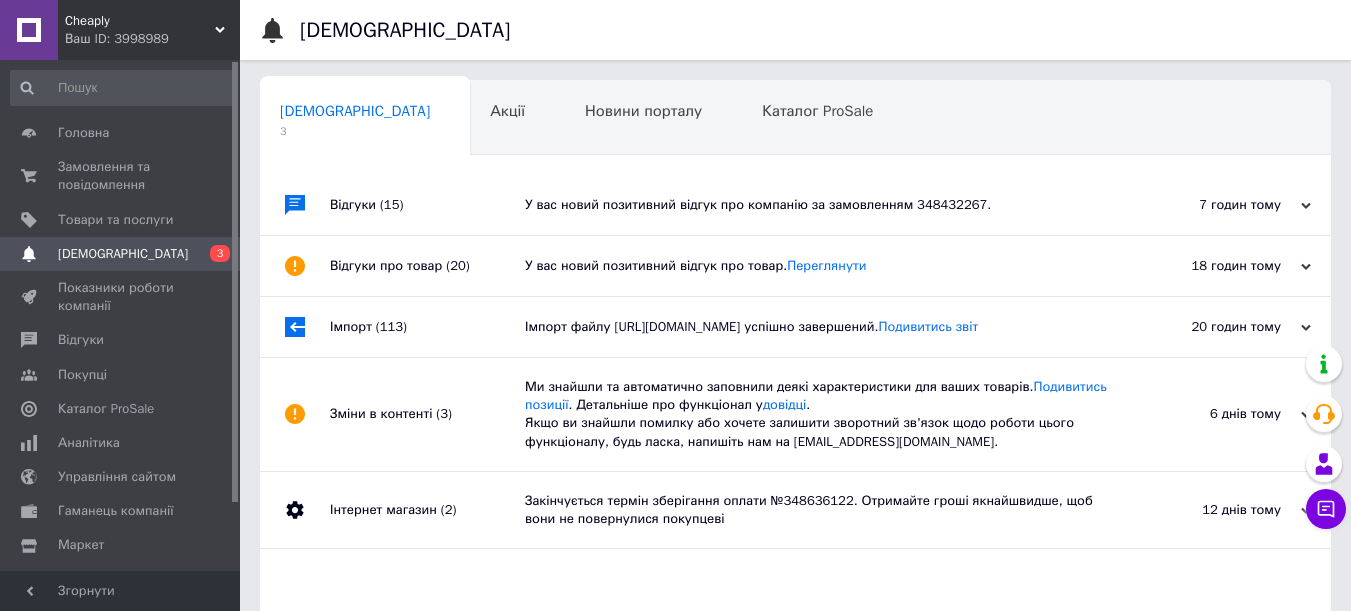 click on "У вас новий позитивний відгук про товар.  Переглянути" at bounding box center [818, 266] 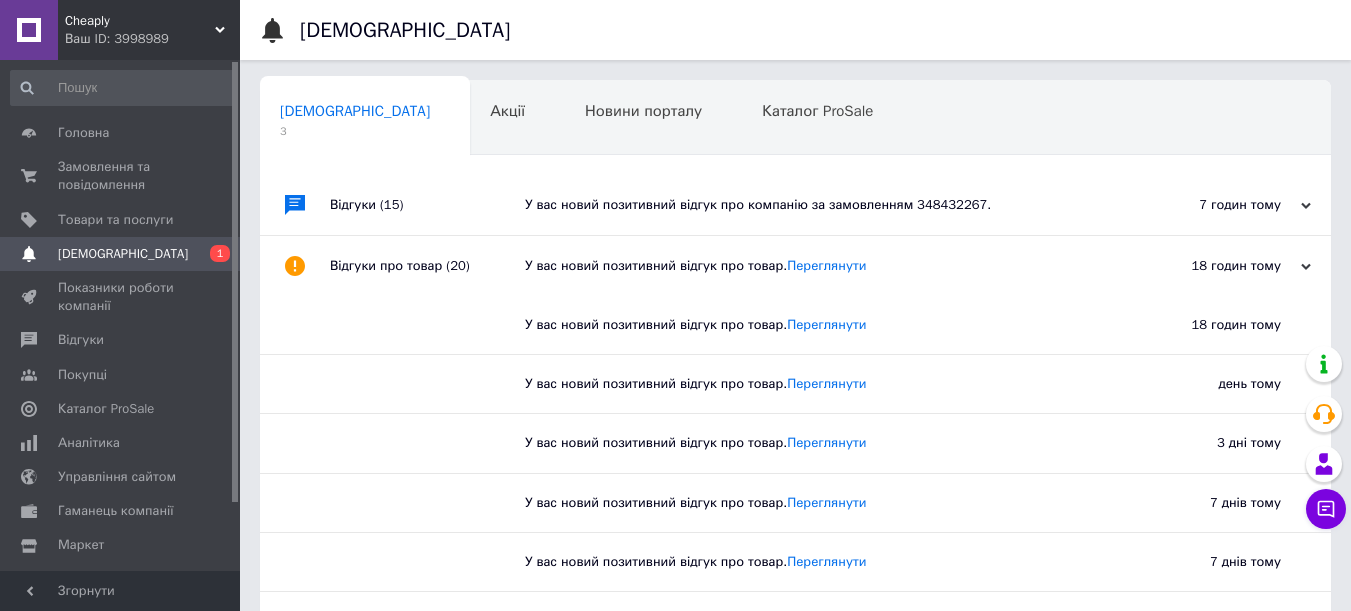 click on "У вас новий позитивний відгук про компанію за замовленням 348432267." at bounding box center (818, 205) 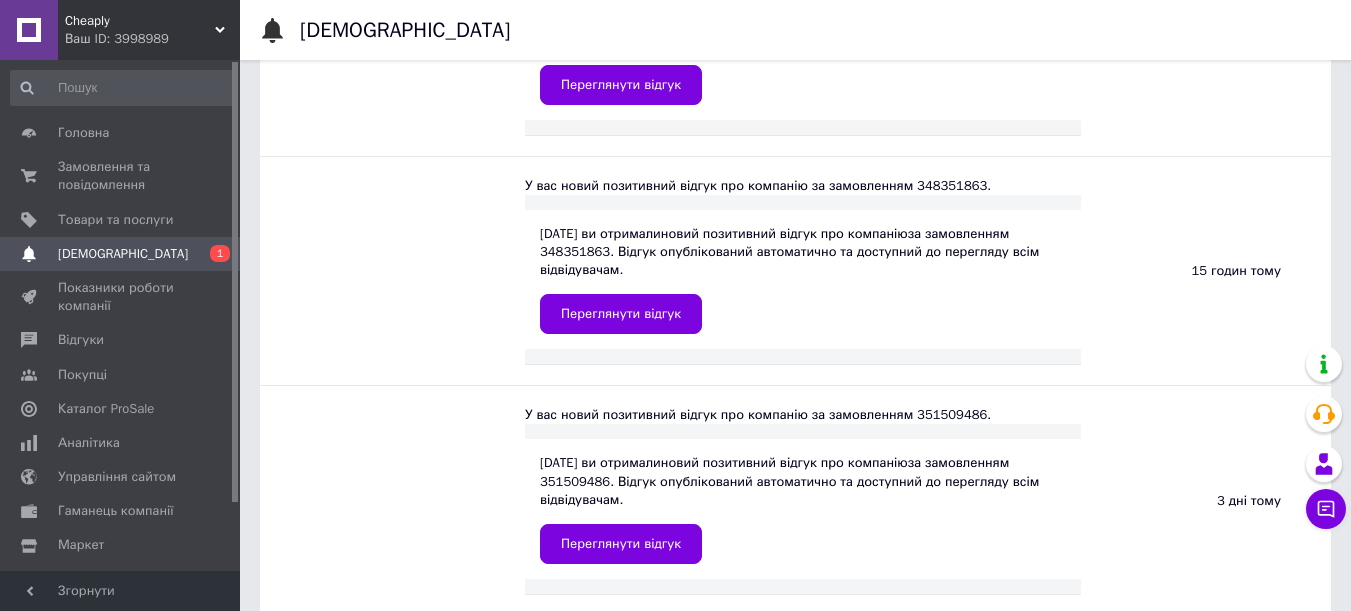 scroll, scrollTop: 600, scrollLeft: 0, axis: vertical 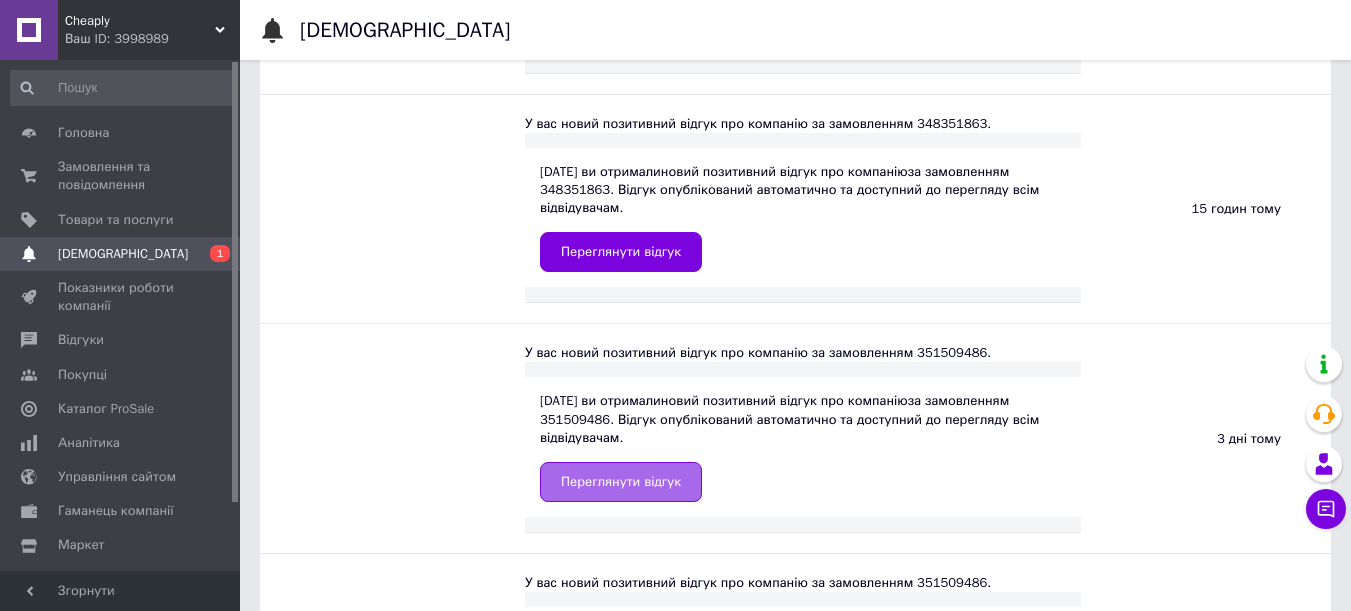 click on "Переглянути відгук" at bounding box center [621, 482] 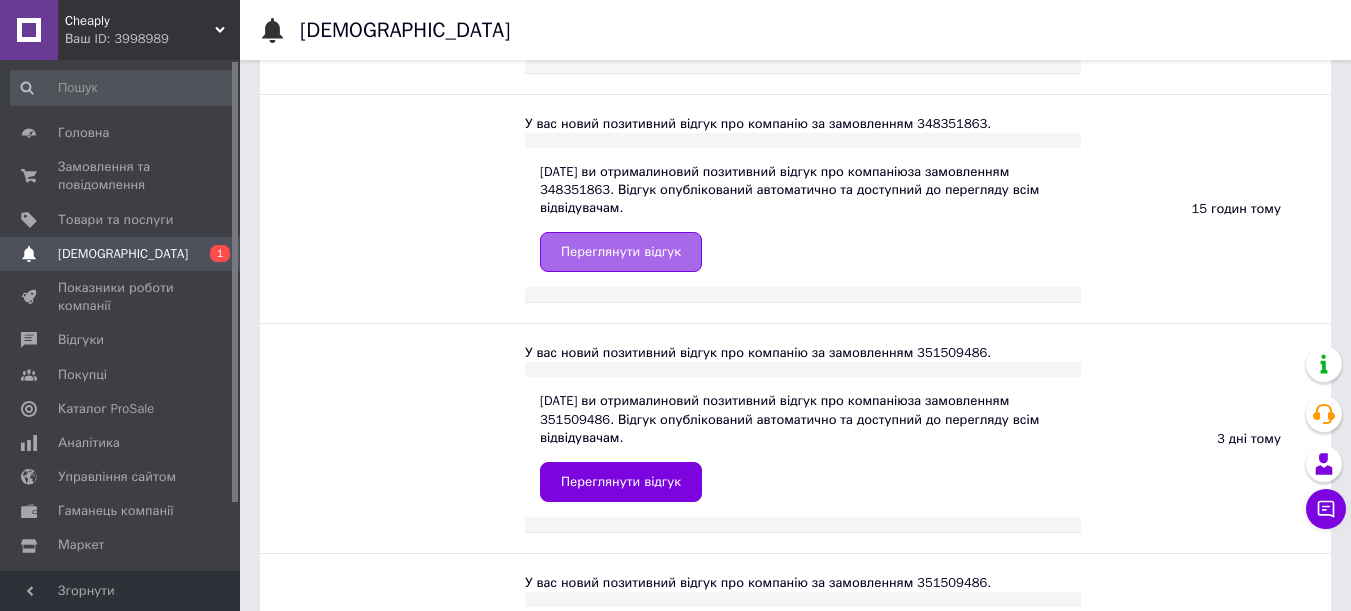 click on "Переглянути відгук" at bounding box center (621, 252) 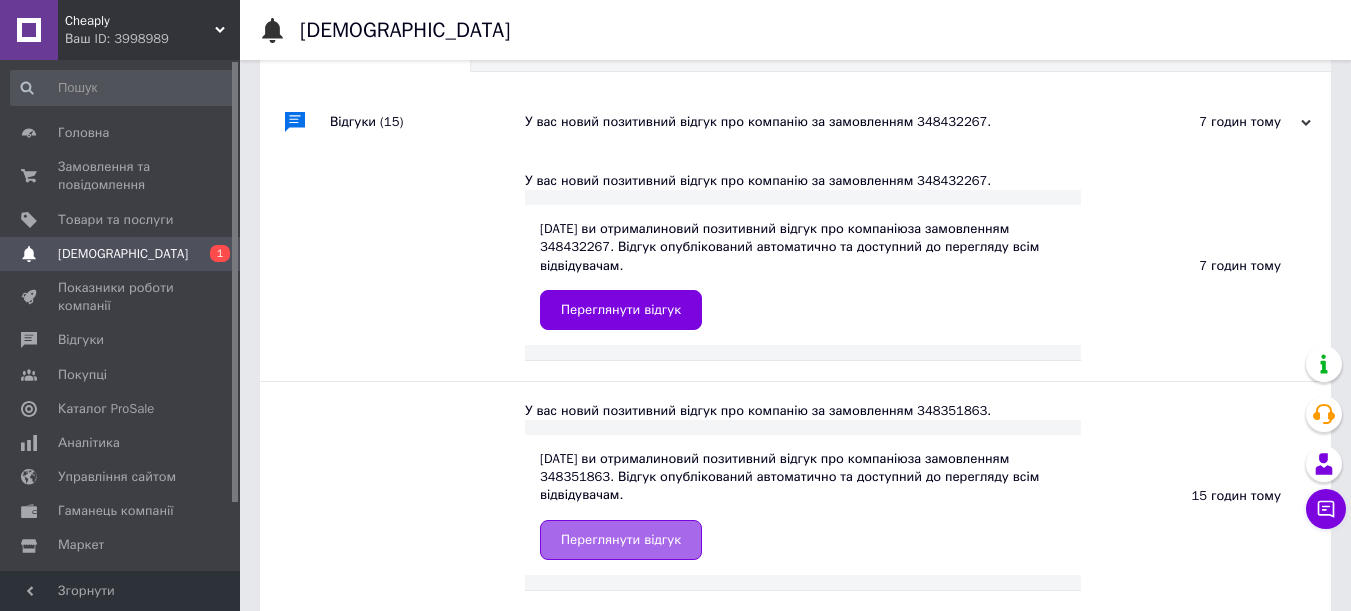 scroll, scrollTop: 0, scrollLeft: 0, axis: both 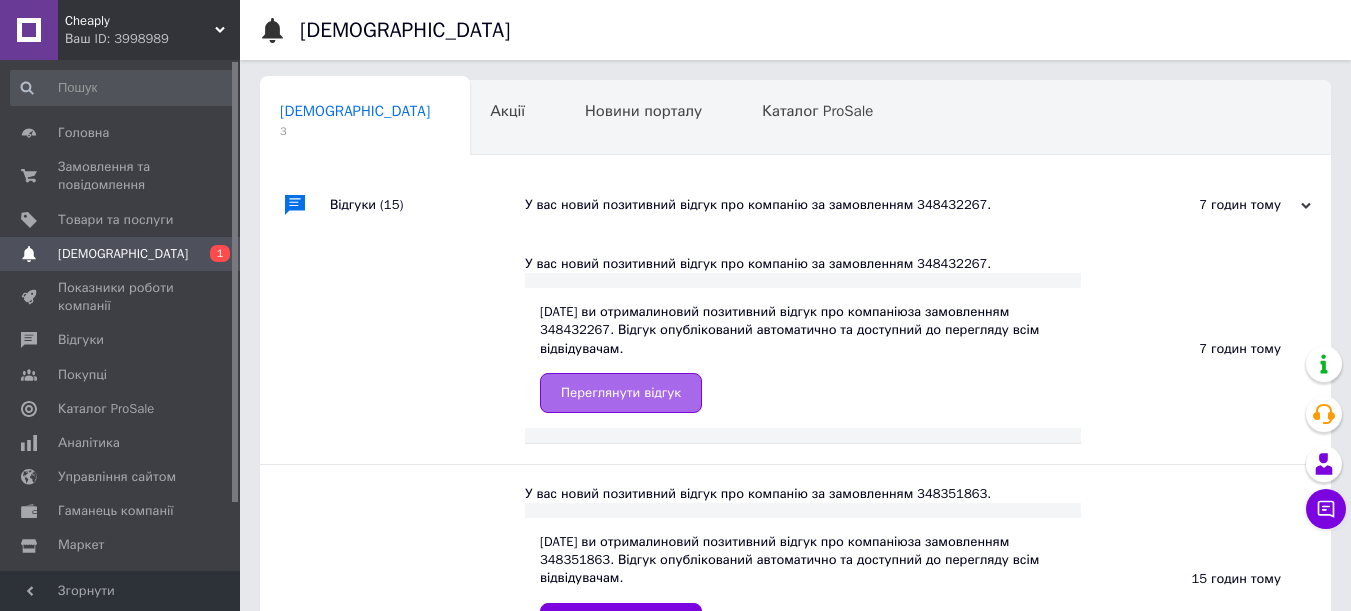click on "Переглянути відгук" at bounding box center (621, 393) 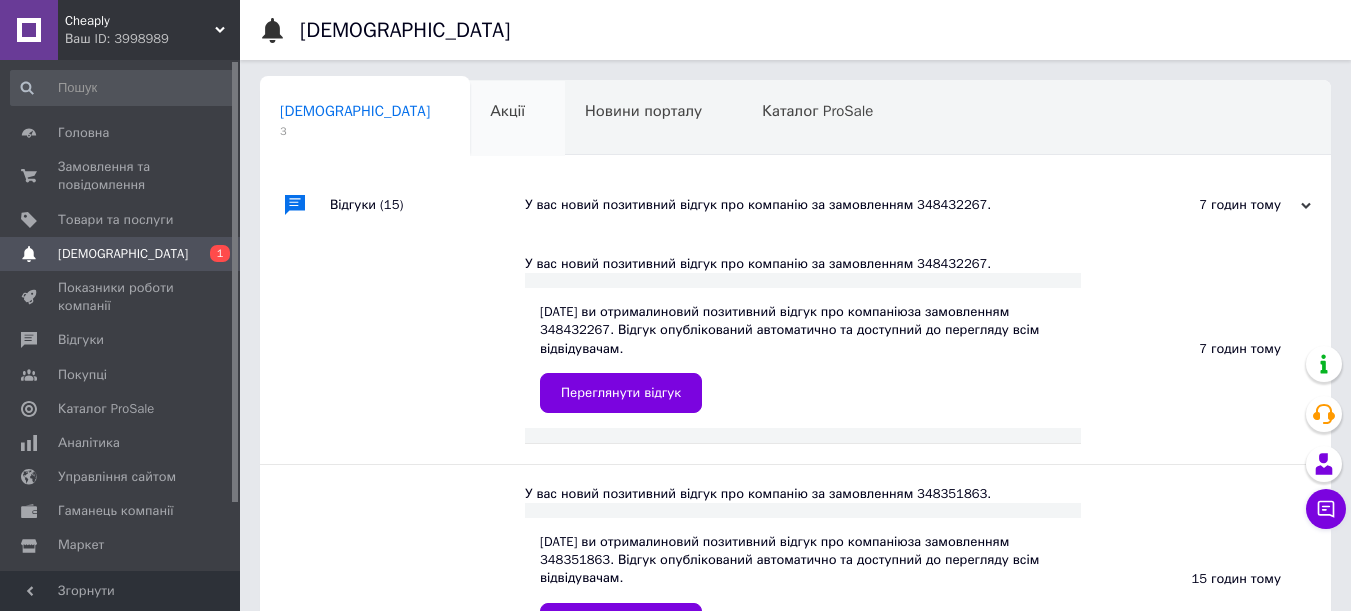 click on "Акції 0" at bounding box center [517, 119] 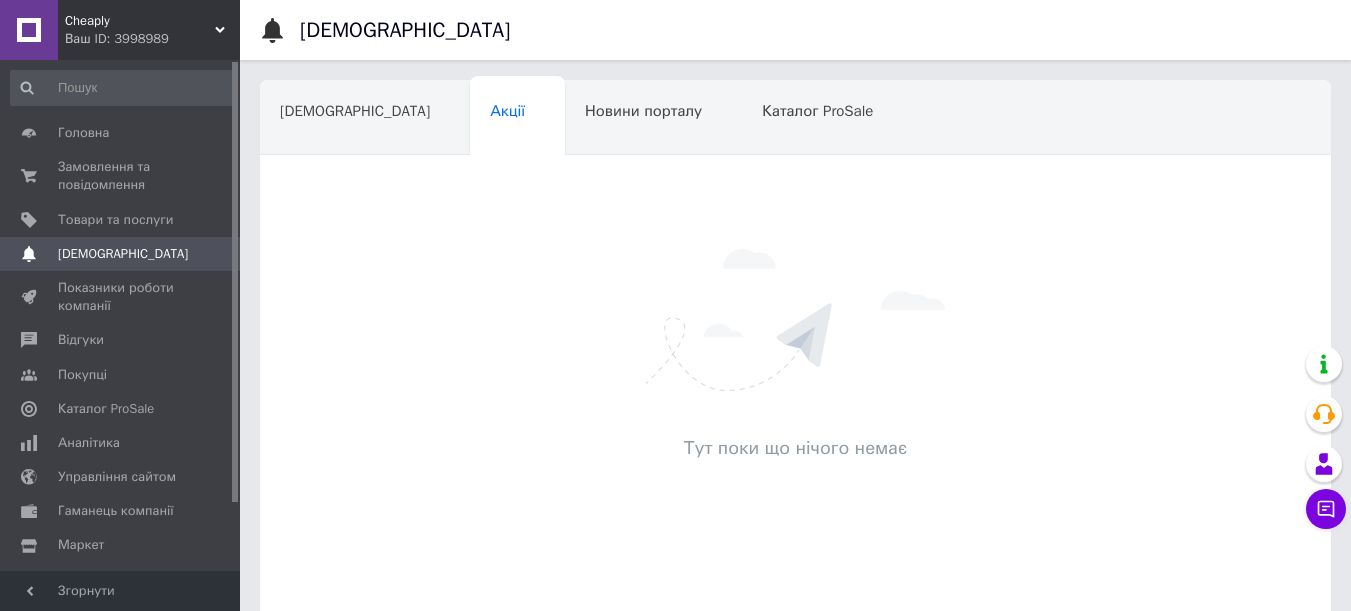 click on "Cheaply Ваш ID: 3998989" at bounding box center [149, 30] 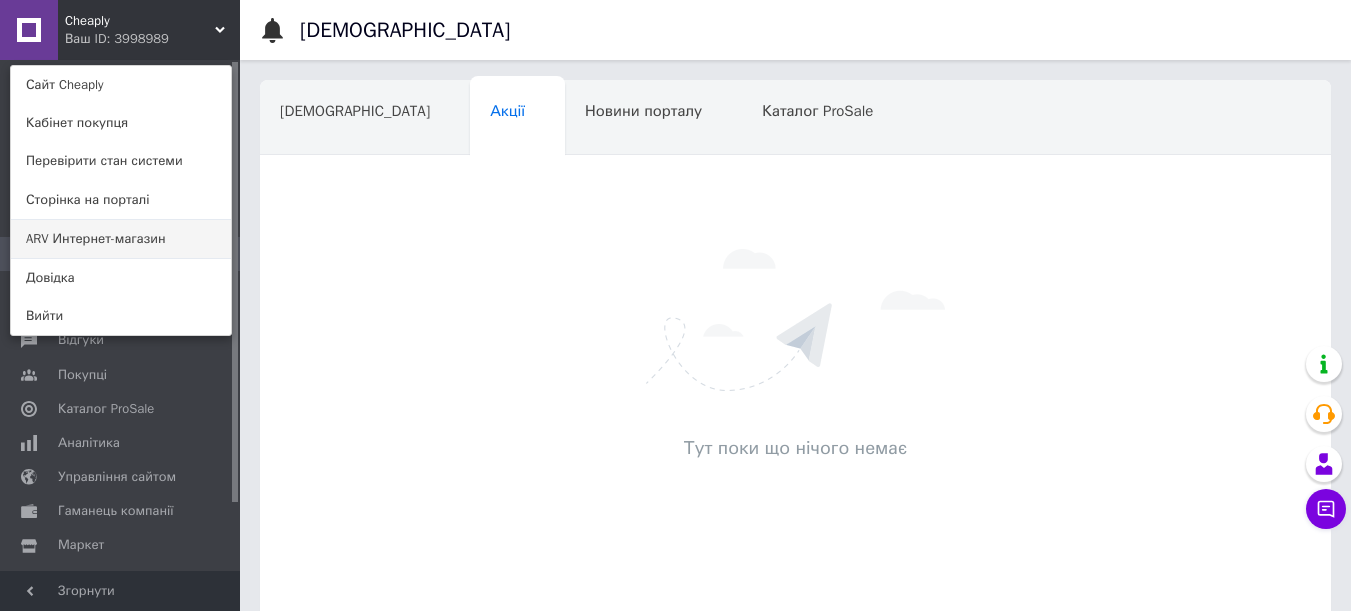 click on "ARV Интернет-магазин" at bounding box center (121, 239) 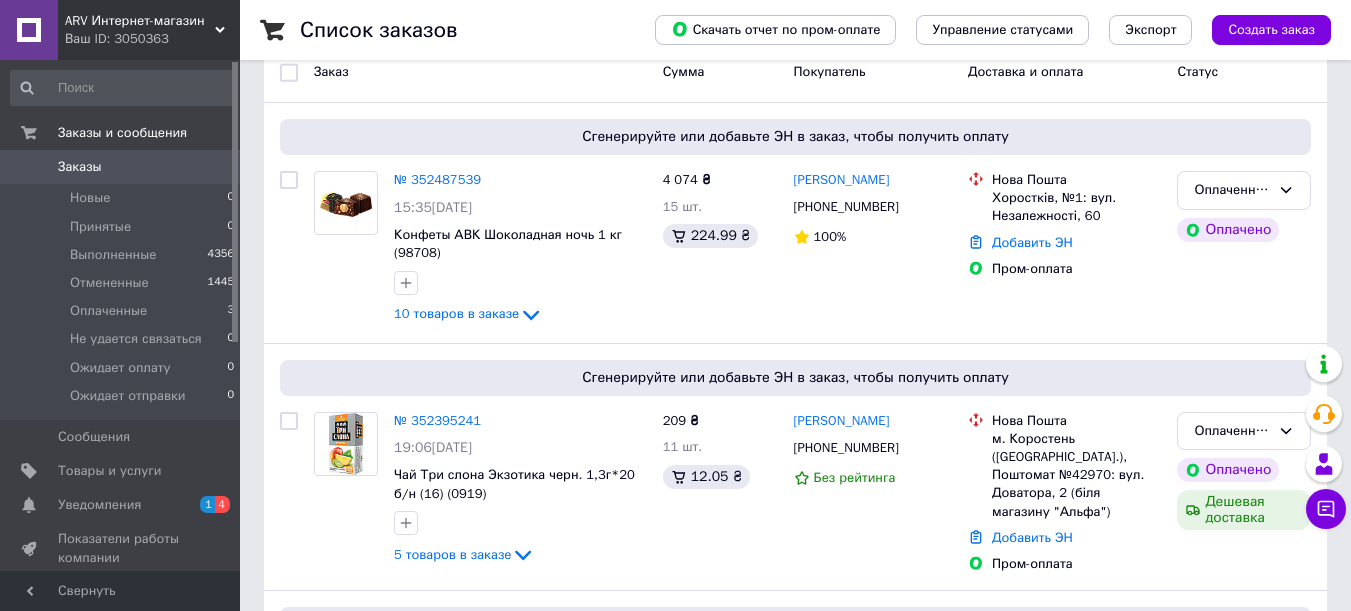 scroll, scrollTop: 300, scrollLeft: 0, axis: vertical 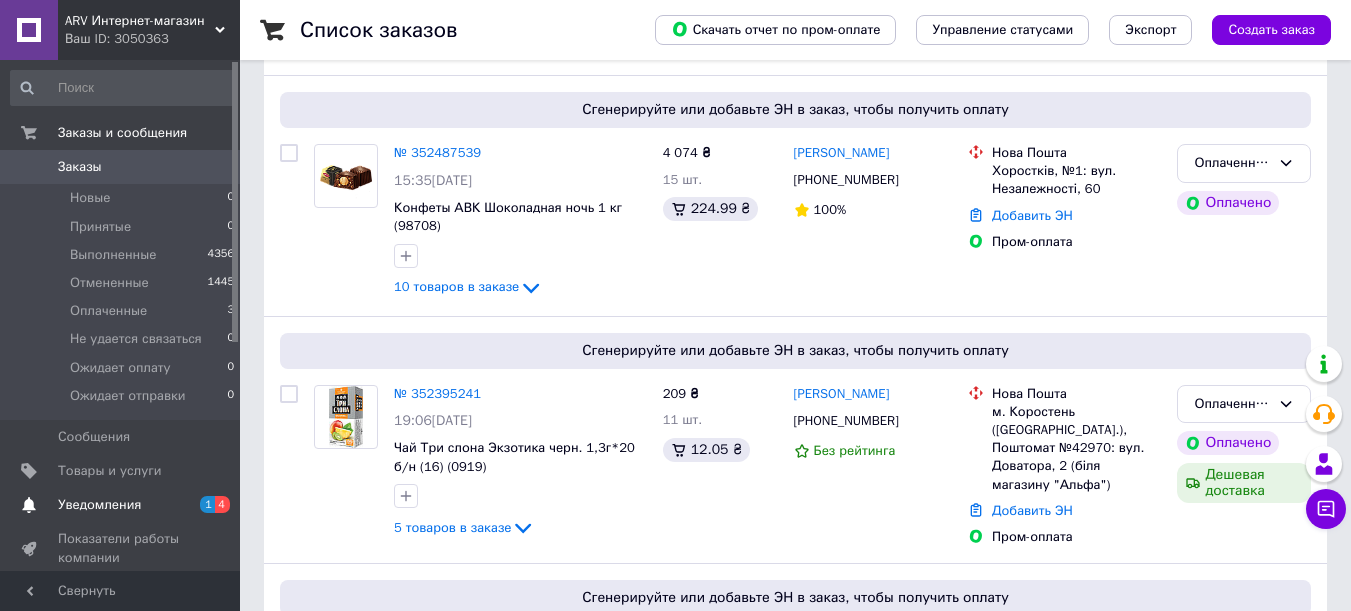click on "Уведомления" at bounding box center [121, 505] 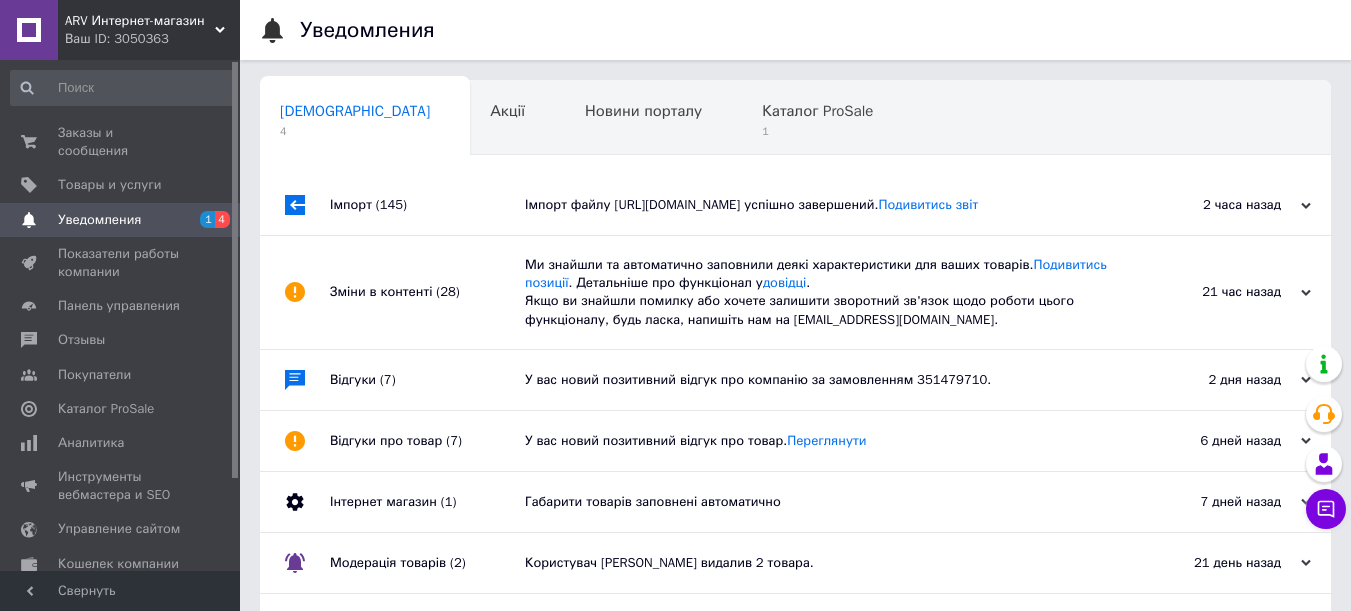 click on "Імпорт файлу https://arv.net.ua/system/storage/download/prom_ua.xml успішно завершений.  Подивитись звіт" at bounding box center [818, 205] 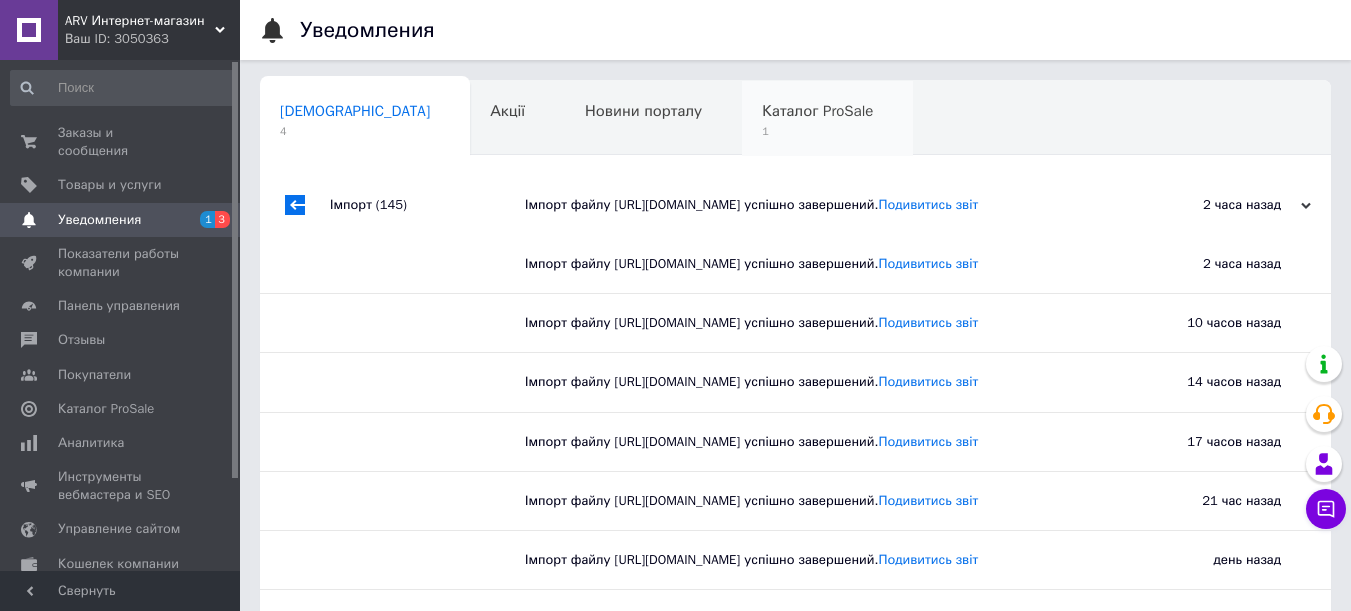 click on "1" at bounding box center [817, 131] 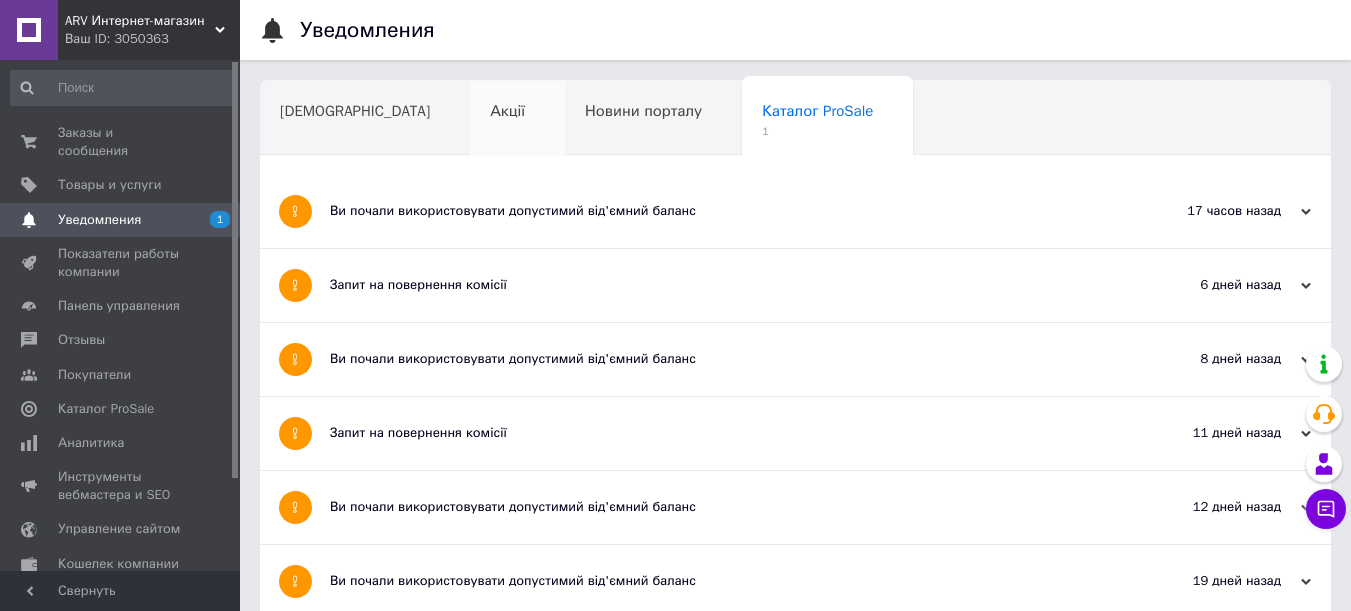 click on "Акції" at bounding box center (517, 119) 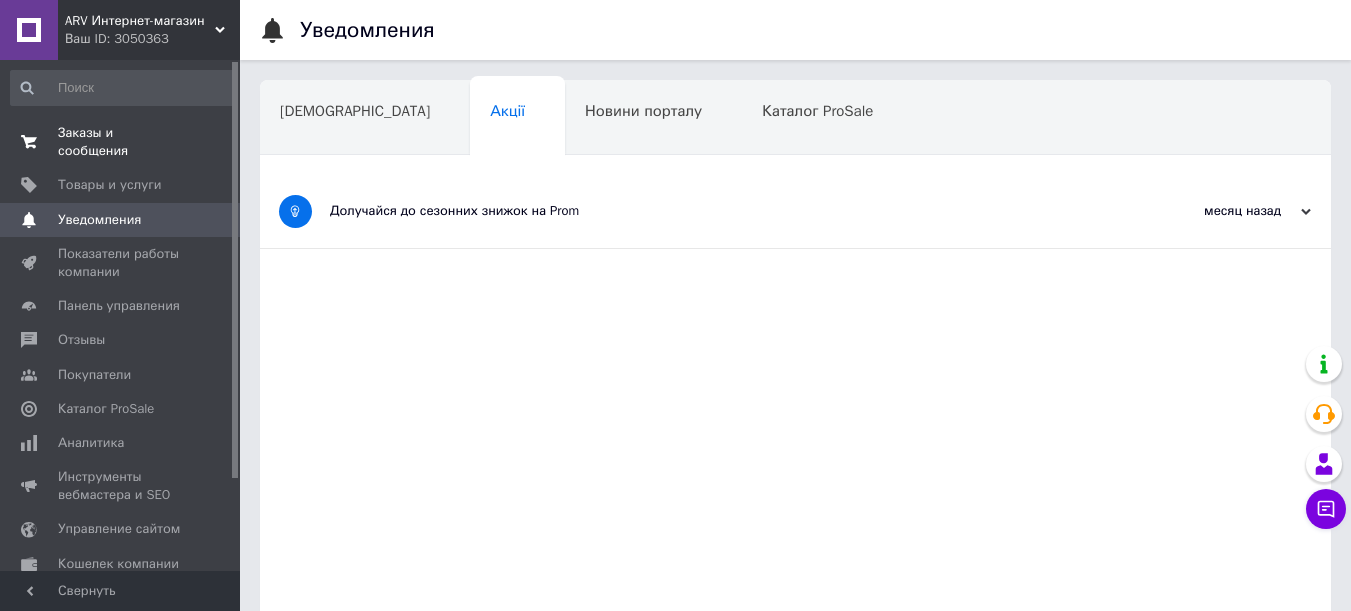 click on "0 0" at bounding box center [212, 142] 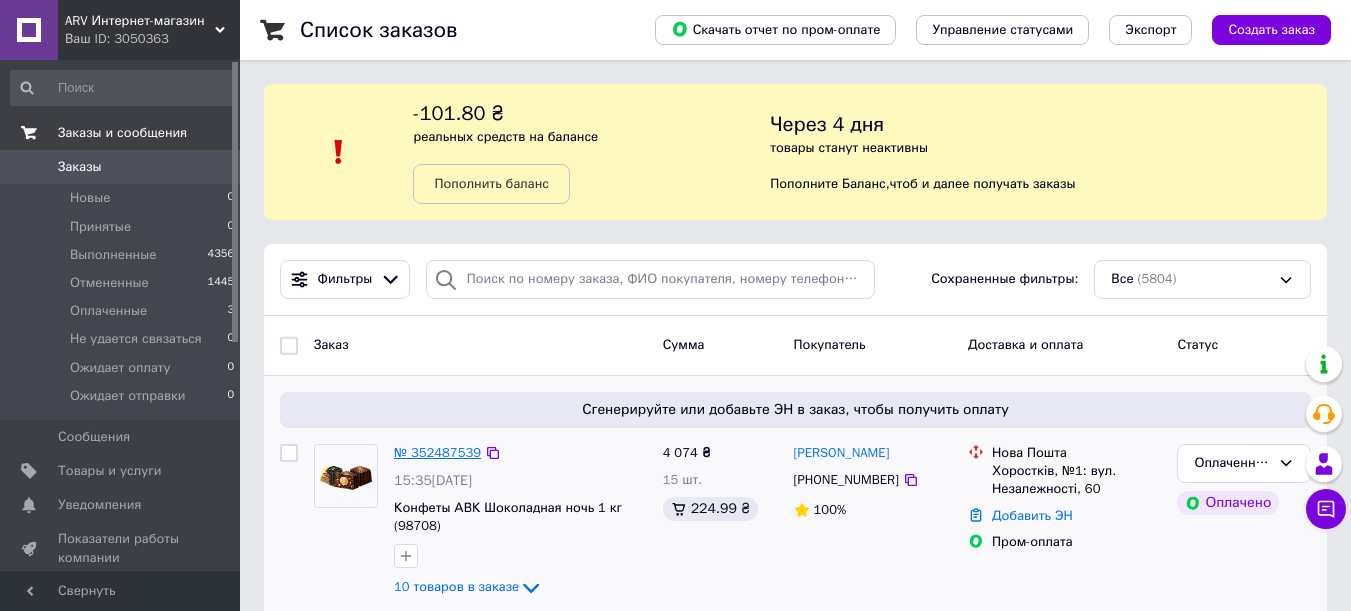 click on "№ 352487539" at bounding box center (437, 452) 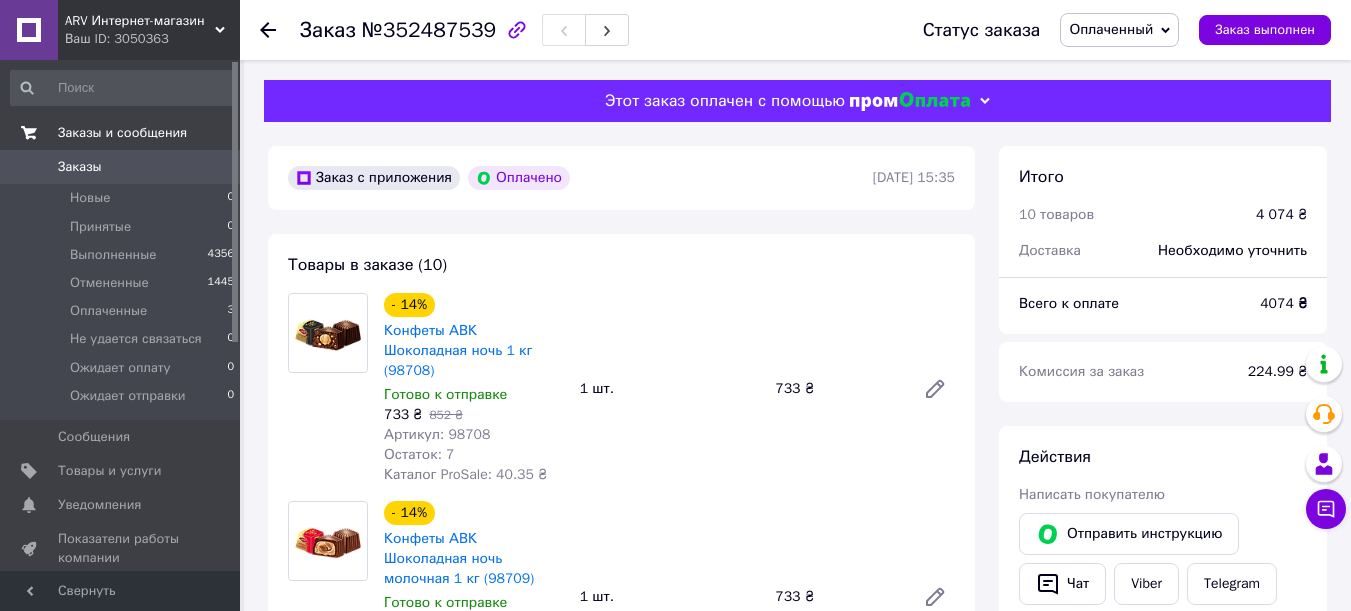 click on "Артикул: 98708" at bounding box center (437, 434) 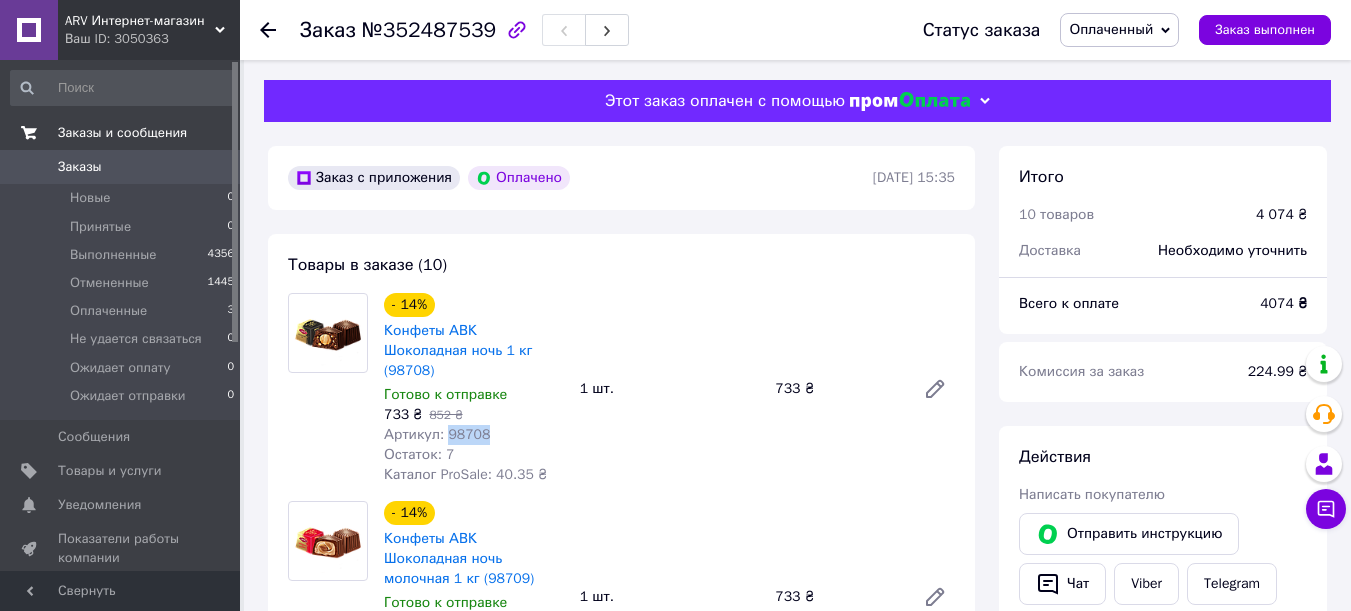 click on "Артикул: 98708" at bounding box center (437, 434) 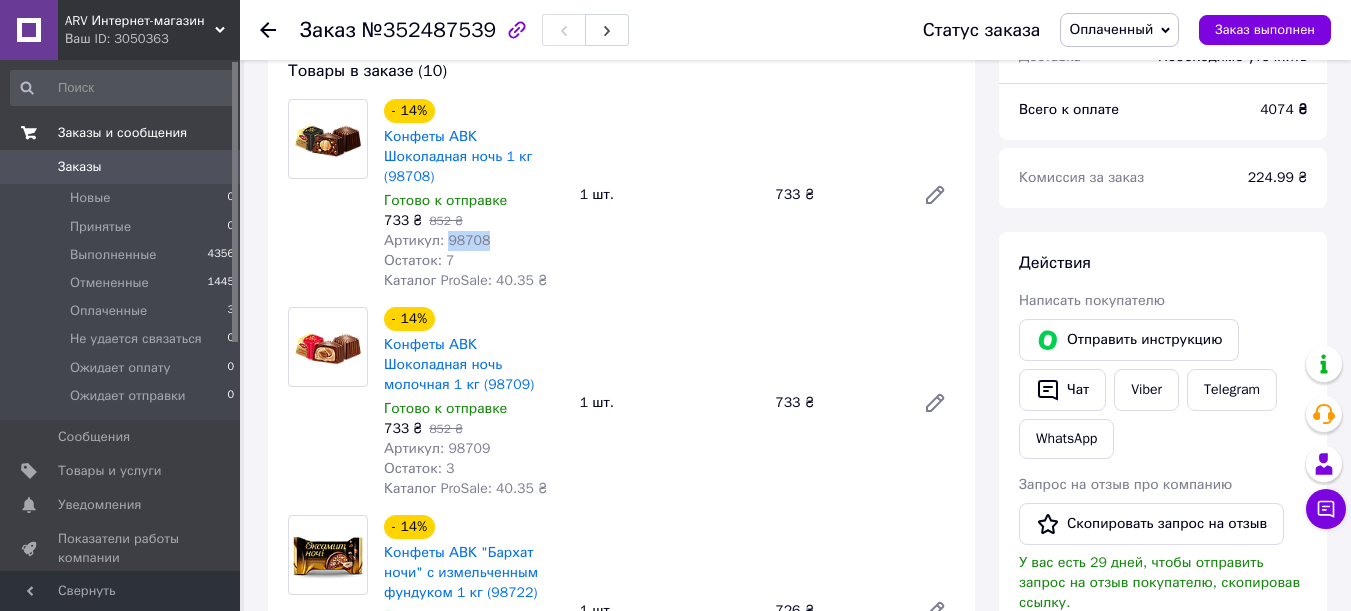 scroll, scrollTop: 200, scrollLeft: 0, axis: vertical 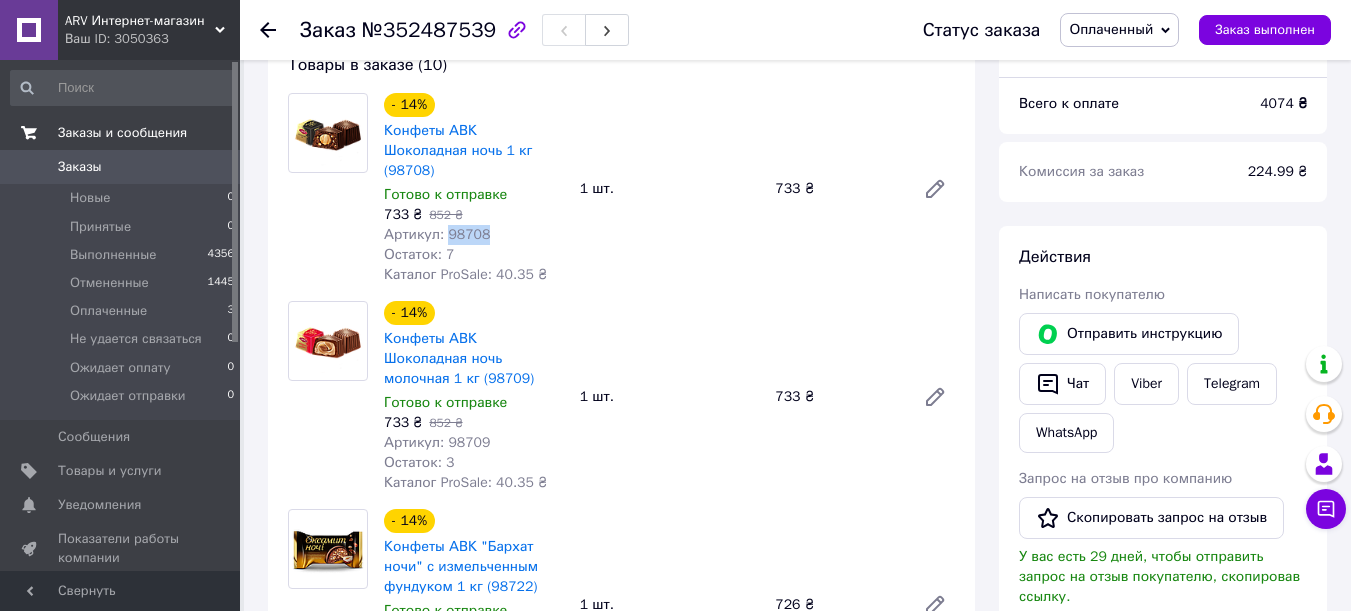 click on "Артикул: 98709" at bounding box center [437, 442] 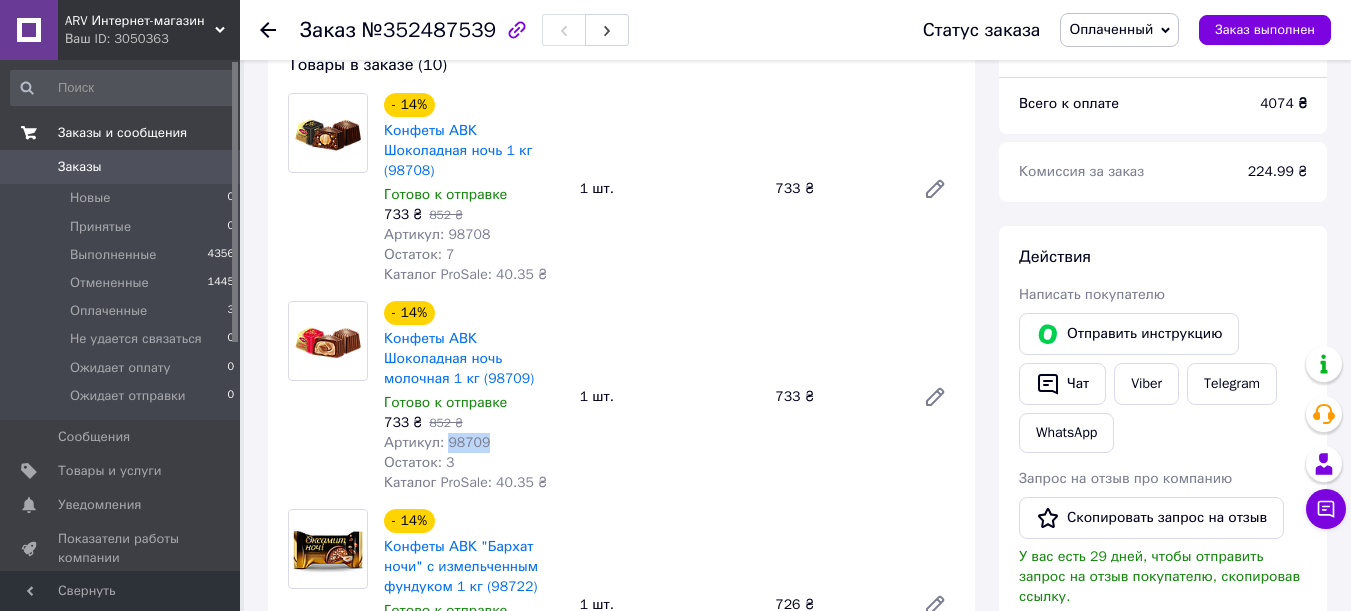 click on "Артикул: 98709" at bounding box center (437, 442) 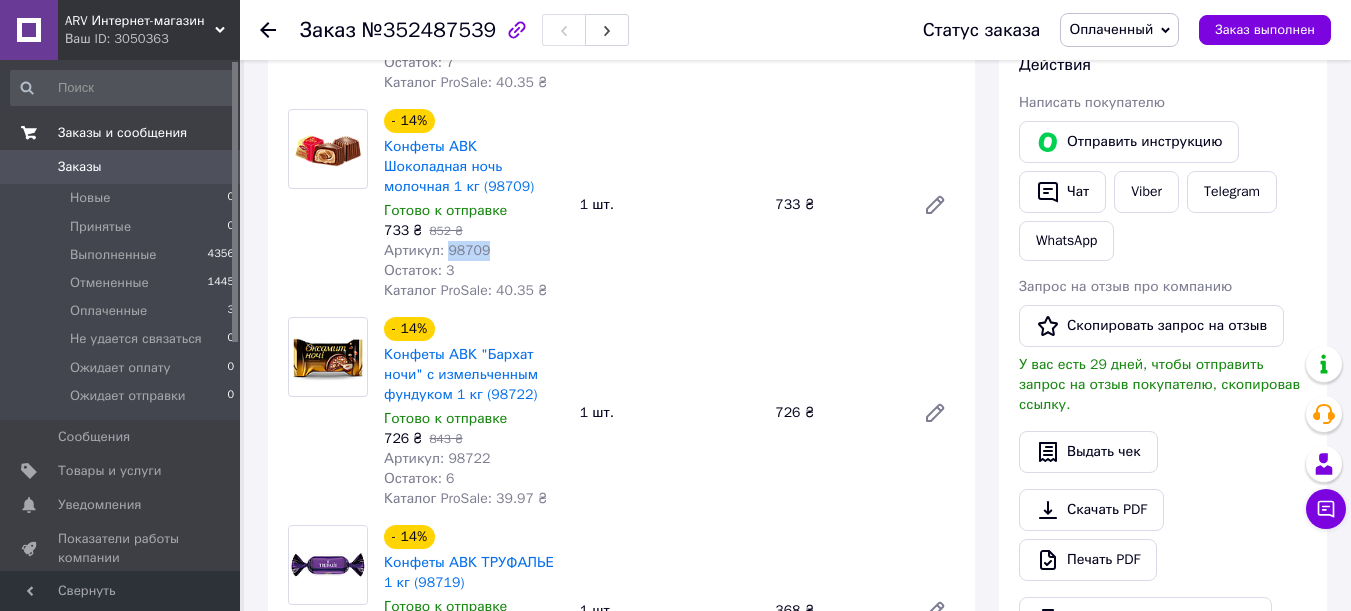 scroll, scrollTop: 400, scrollLeft: 0, axis: vertical 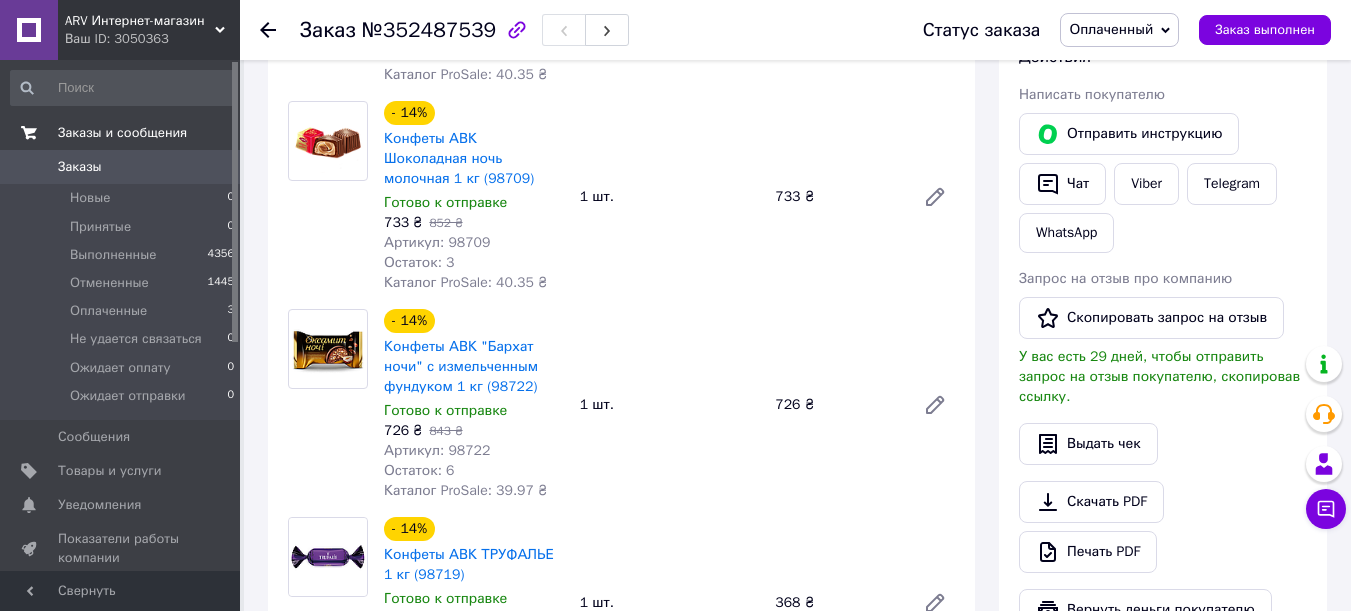 click on "Артикул: 98722" at bounding box center (437, 450) 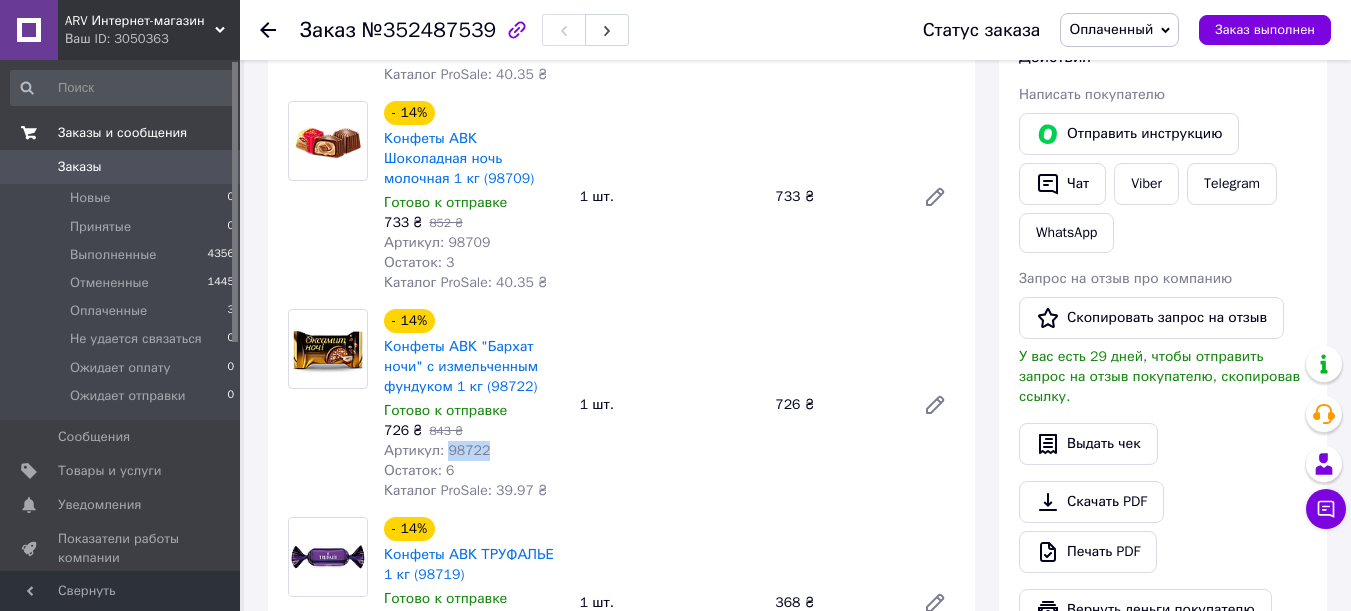 click on "Артикул: 98722" at bounding box center [437, 450] 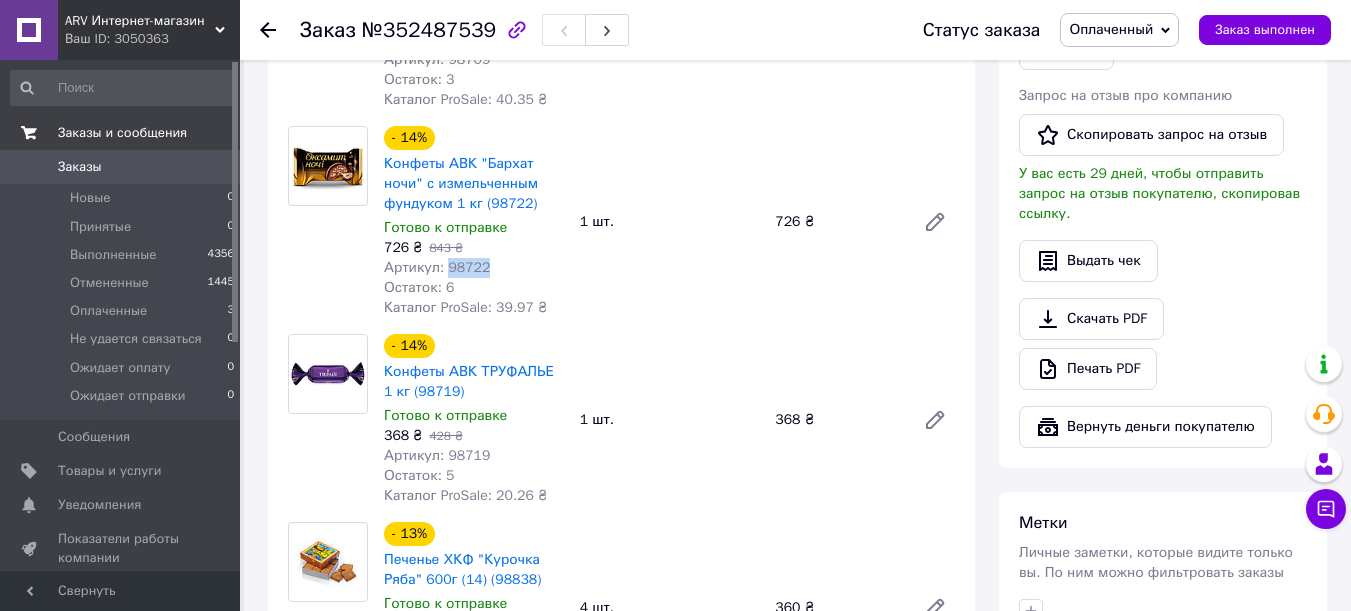 scroll, scrollTop: 600, scrollLeft: 0, axis: vertical 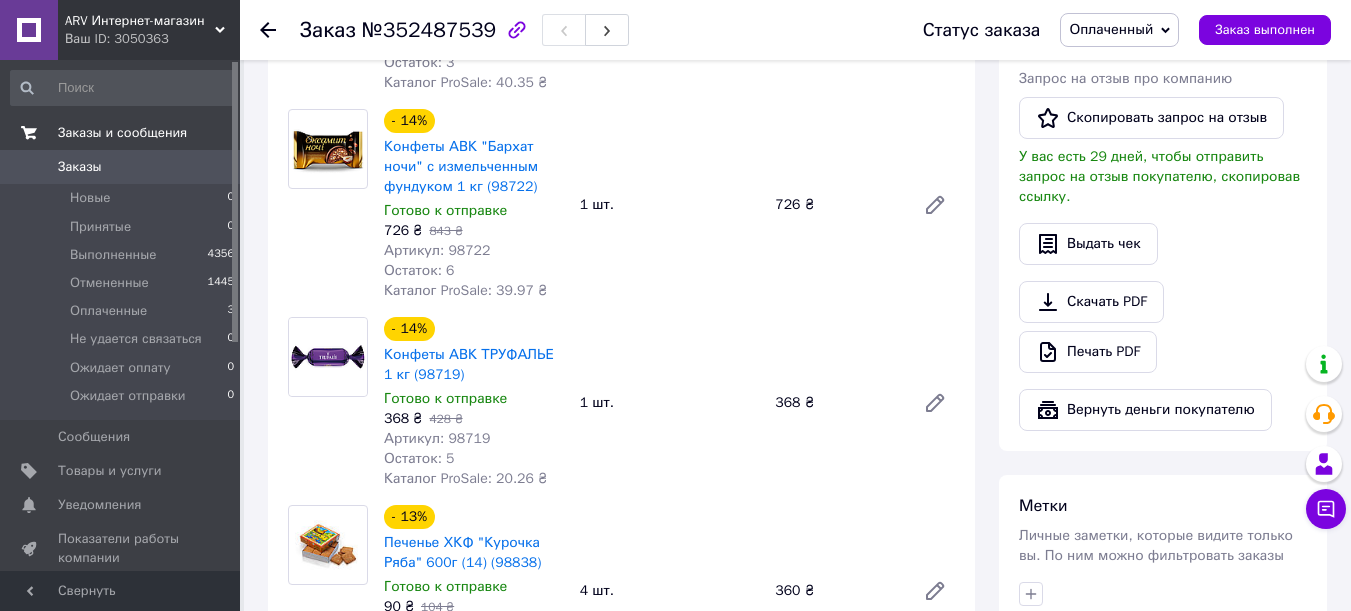 click on "Артикул: 98719" at bounding box center (437, 438) 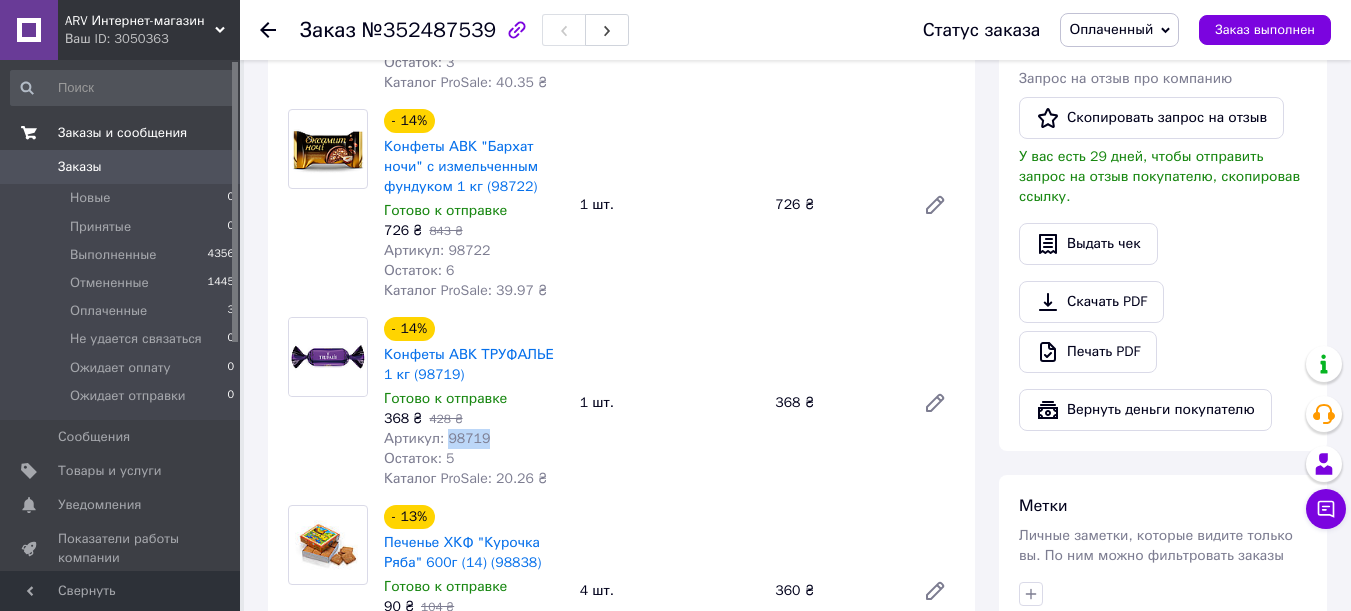 click on "Артикул: 98719" at bounding box center (437, 438) 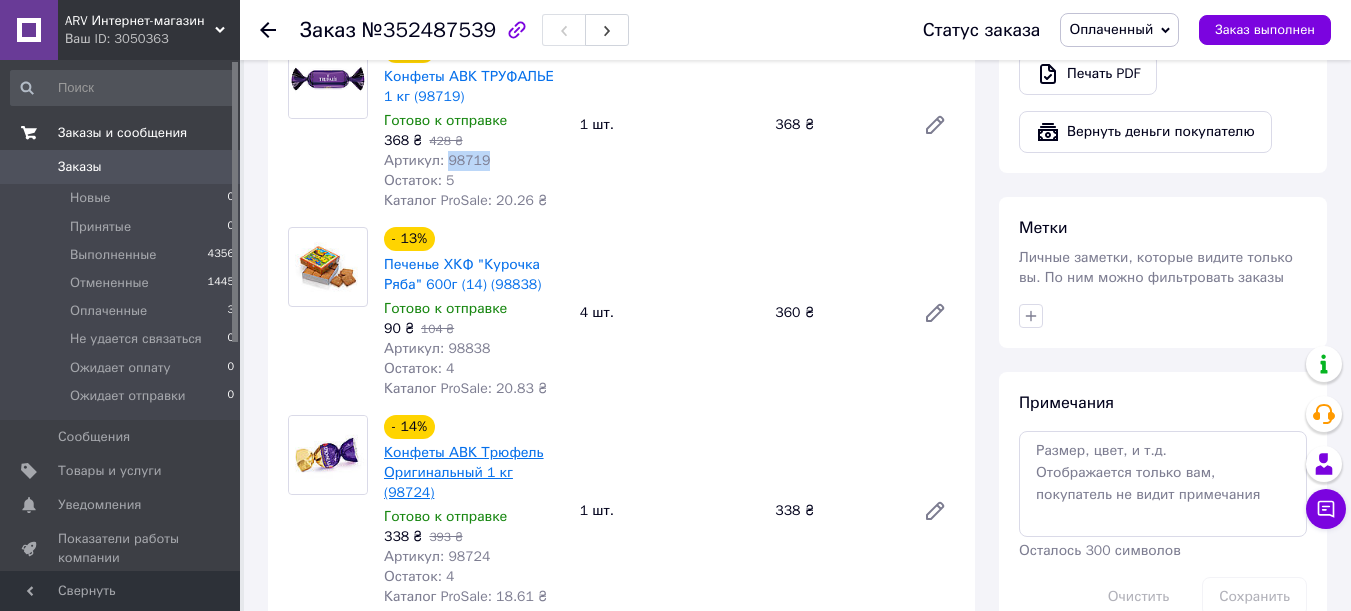scroll, scrollTop: 900, scrollLeft: 0, axis: vertical 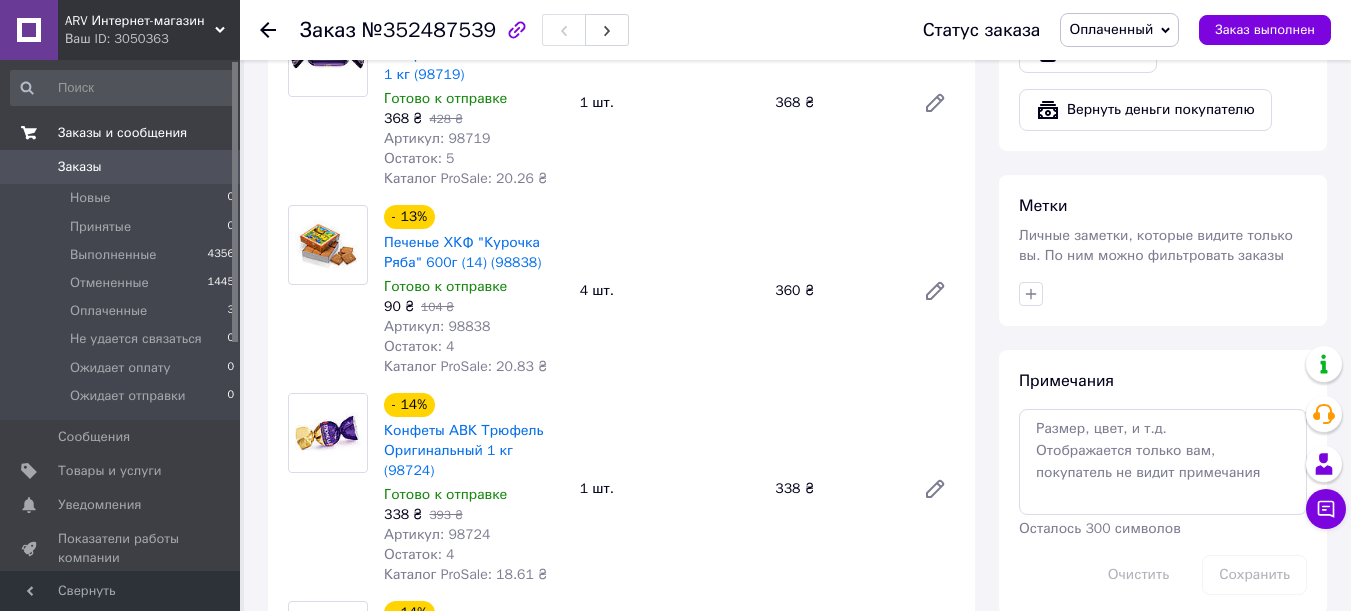 click on "Артикул: 98838" at bounding box center [437, 326] 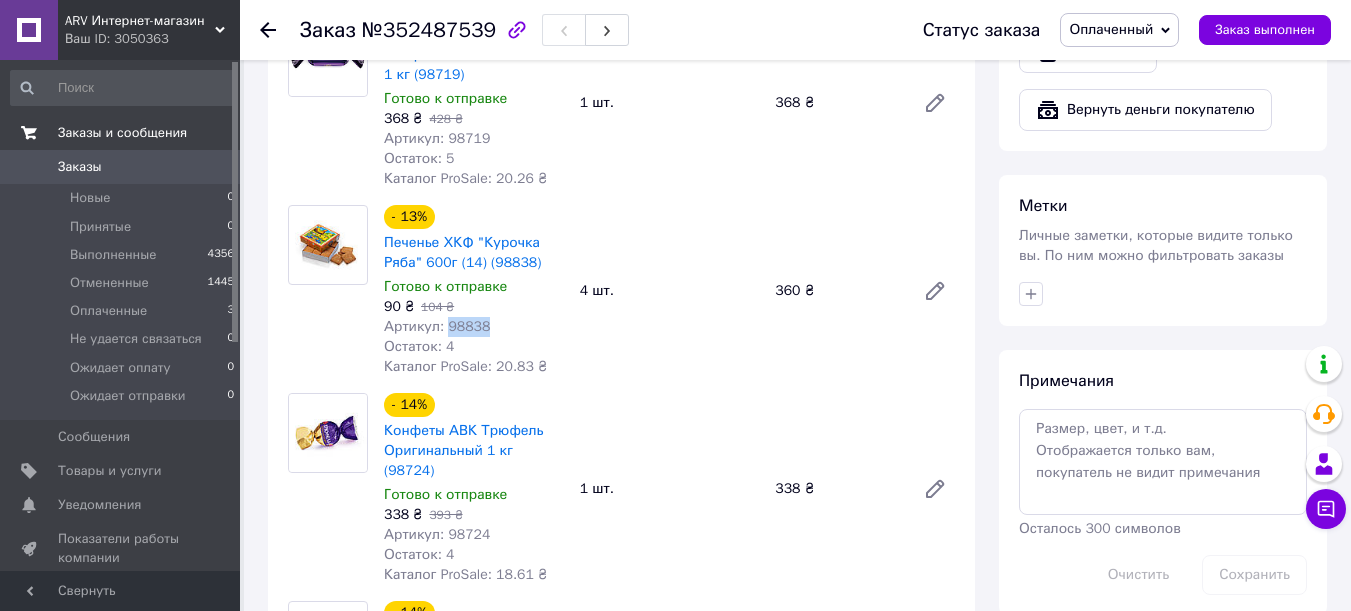 click on "Артикул: 98838" at bounding box center (437, 326) 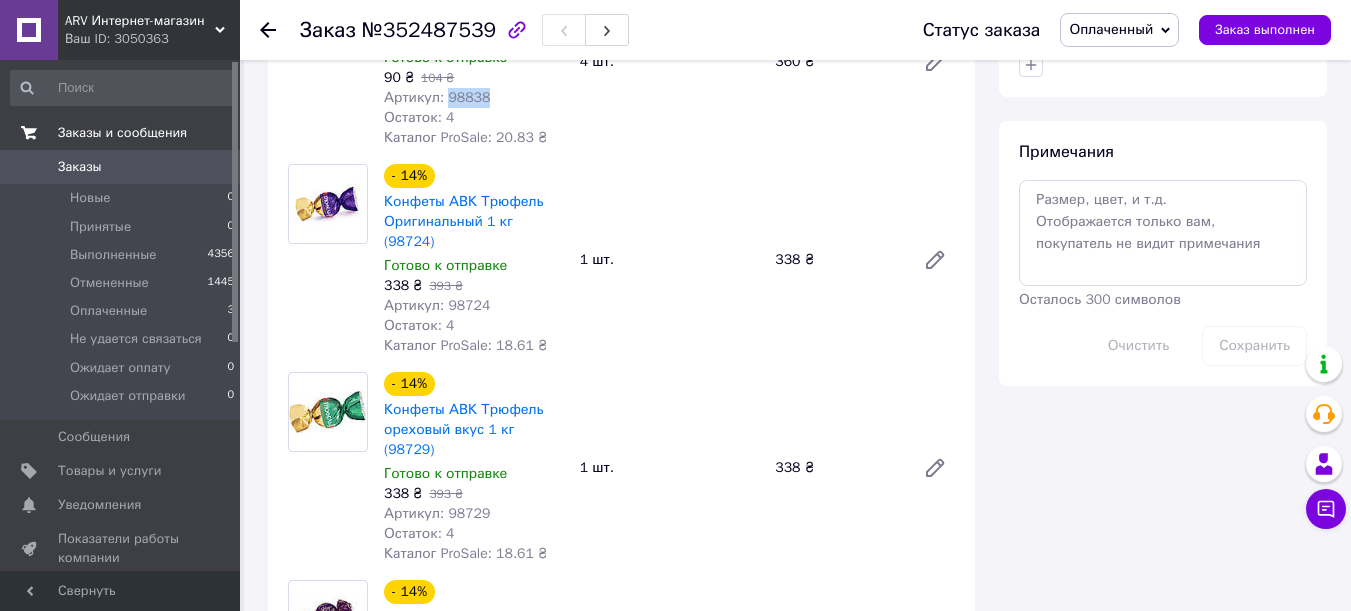 scroll, scrollTop: 1200, scrollLeft: 0, axis: vertical 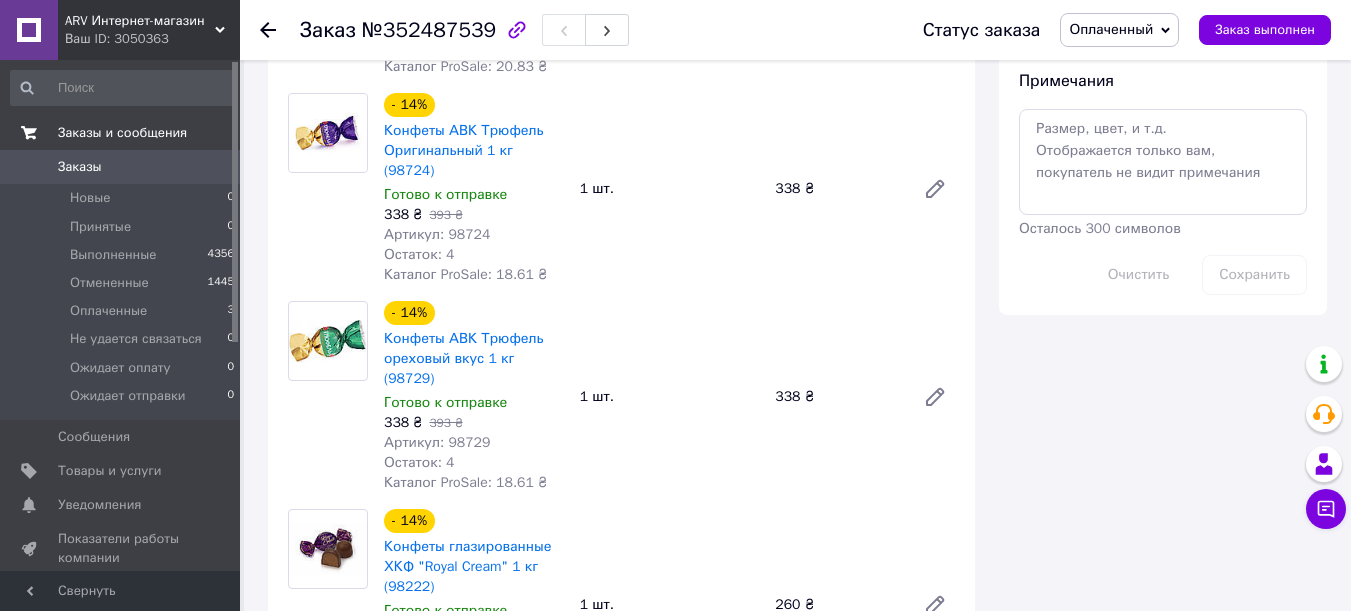 click on "Артикул: 98724" at bounding box center [437, 234] 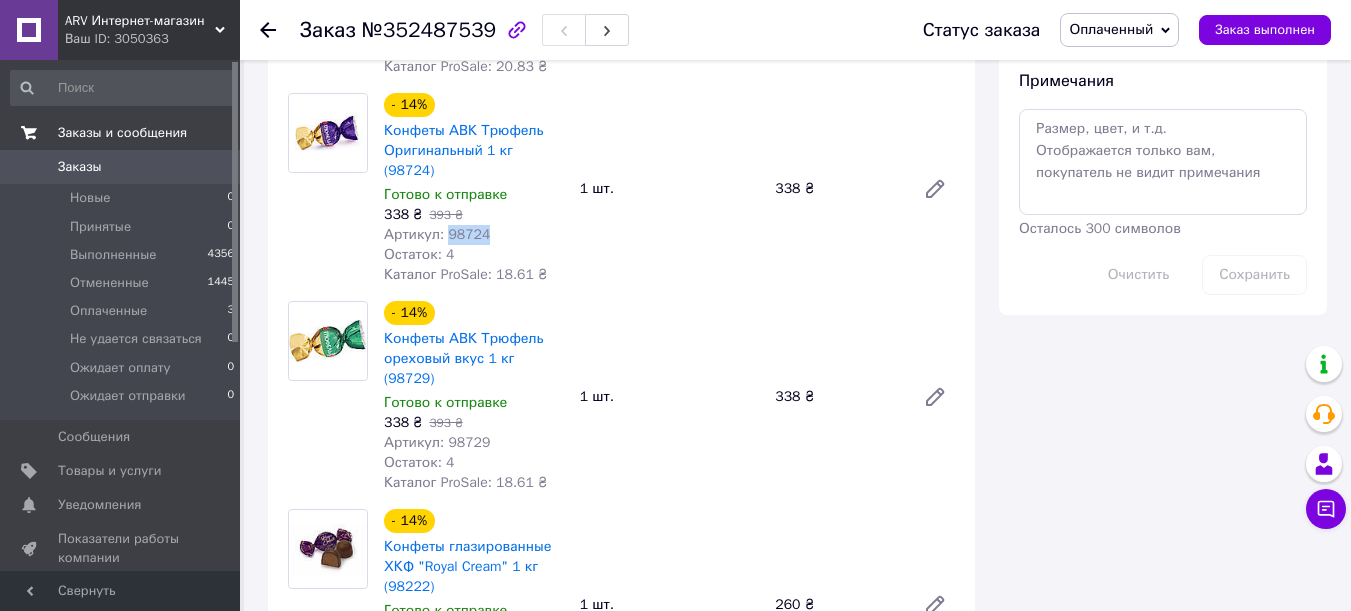 click on "Артикул: 98724" at bounding box center (437, 234) 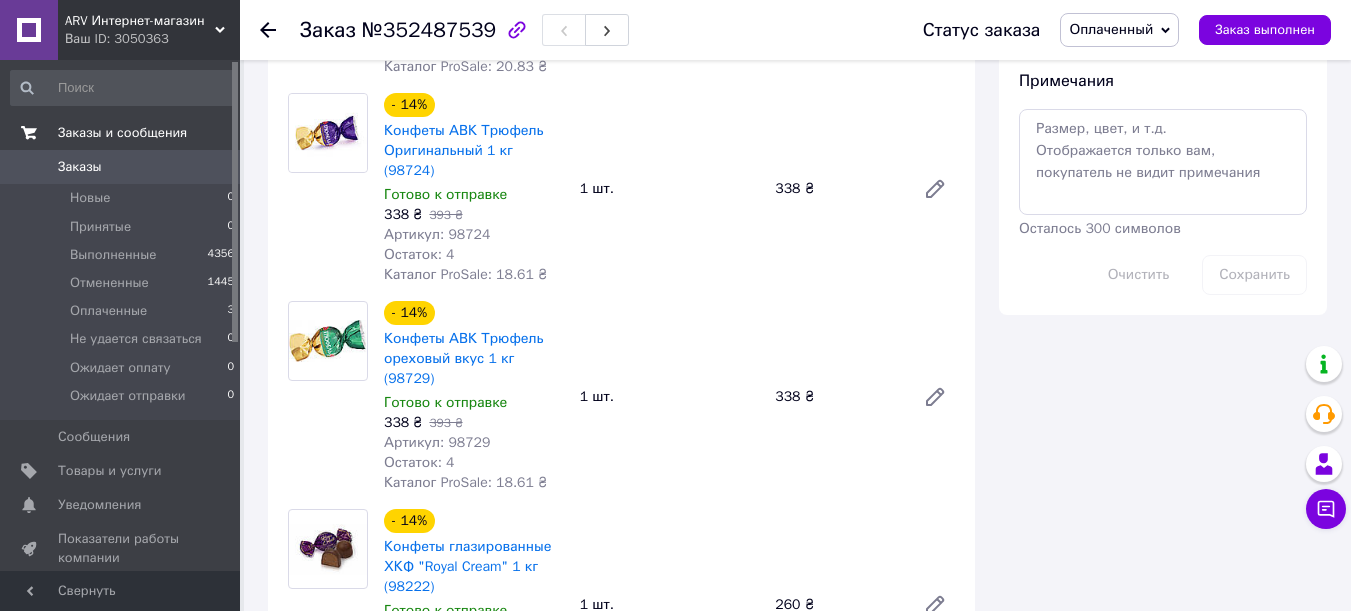 click on "Артикул: 98729" at bounding box center [437, 442] 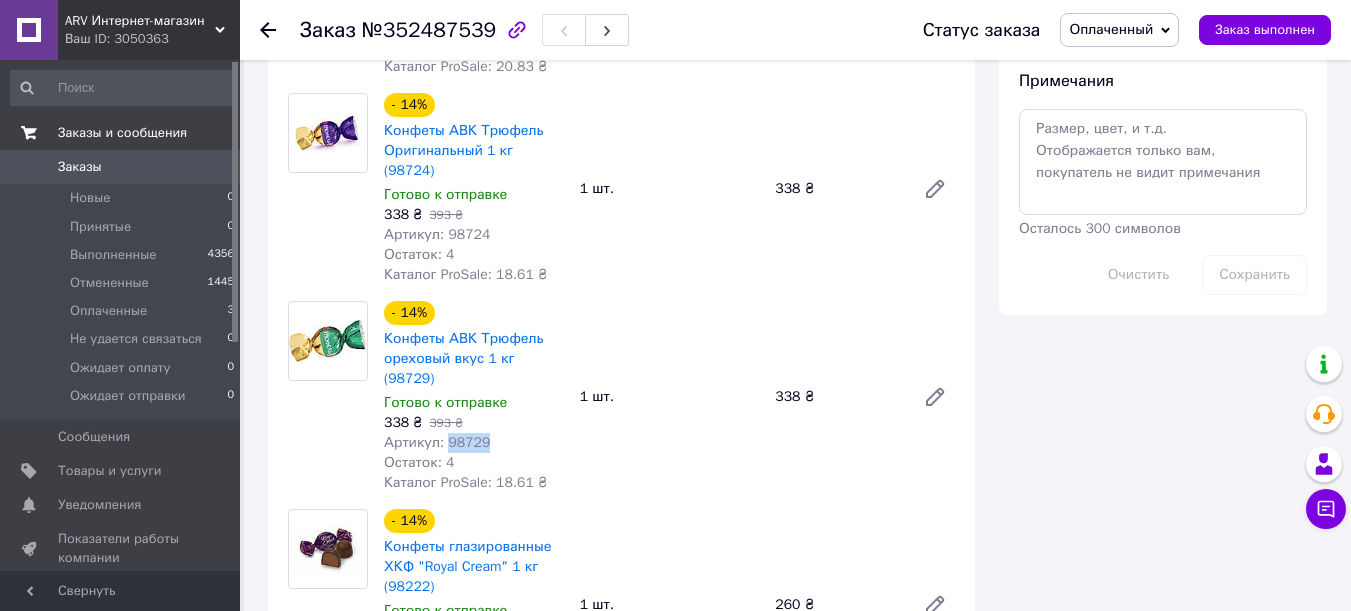 click on "Артикул: 98729" at bounding box center [437, 442] 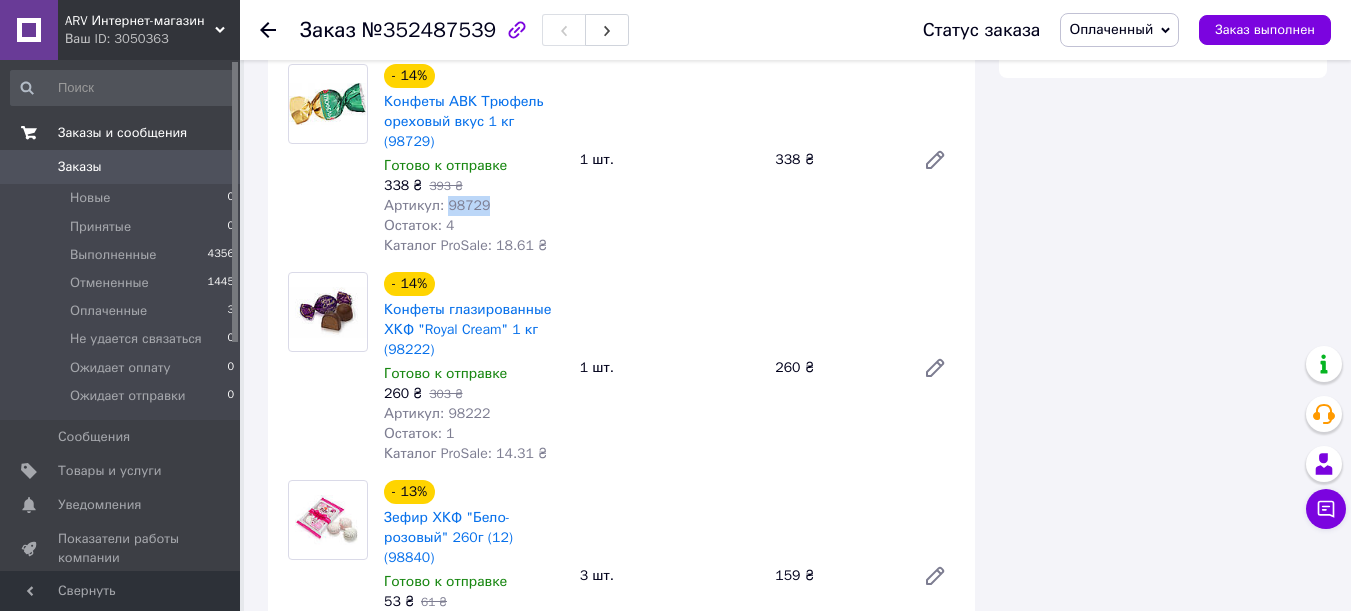 scroll, scrollTop: 1500, scrollLeft: 0, axis: vertical 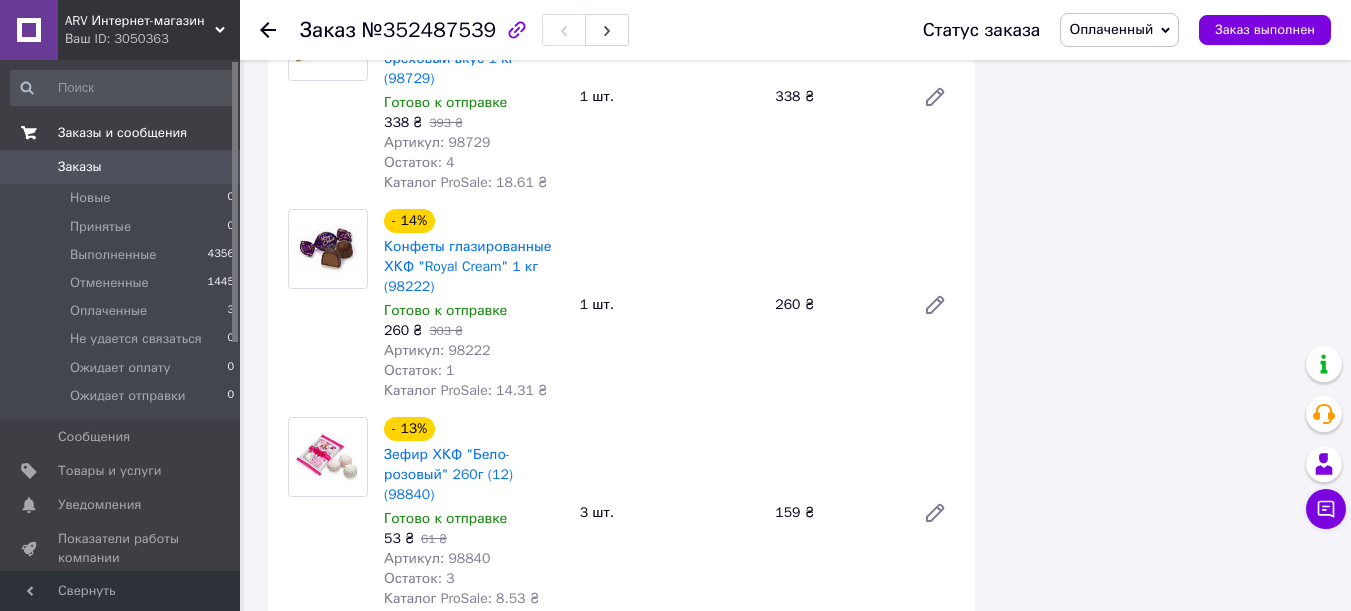 click on "Артикул: 98222" at bounding box center [437, 350] 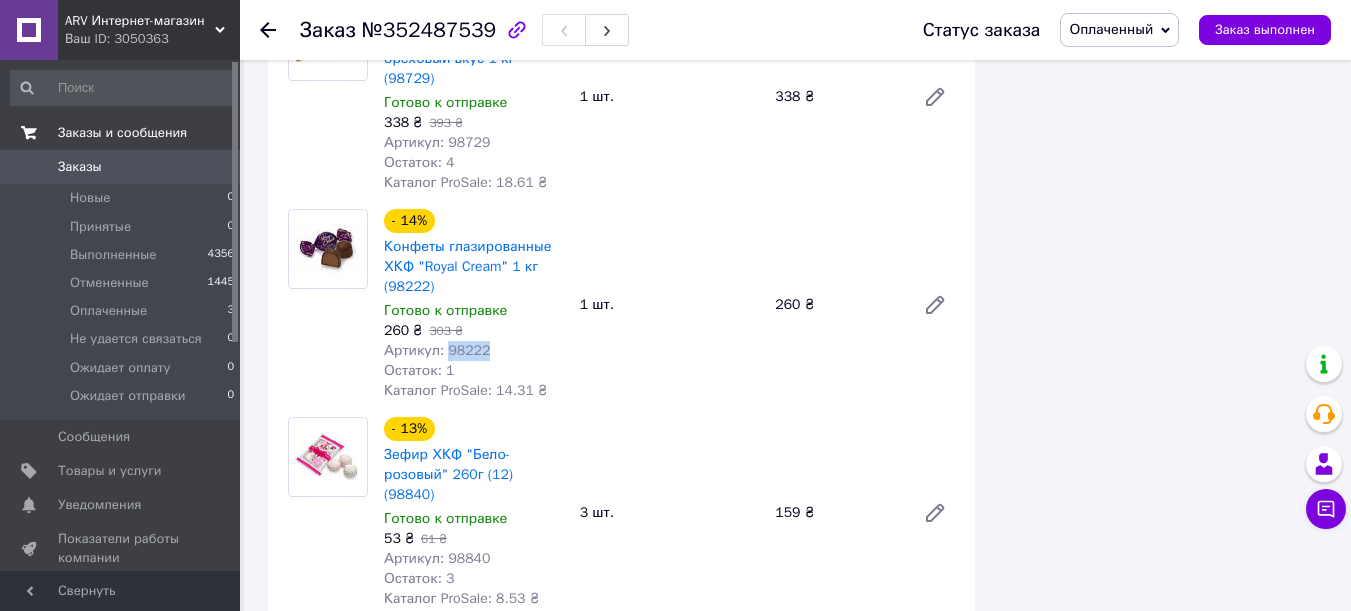 click on "Артикул: 98222" at bounding box center (437, 350) 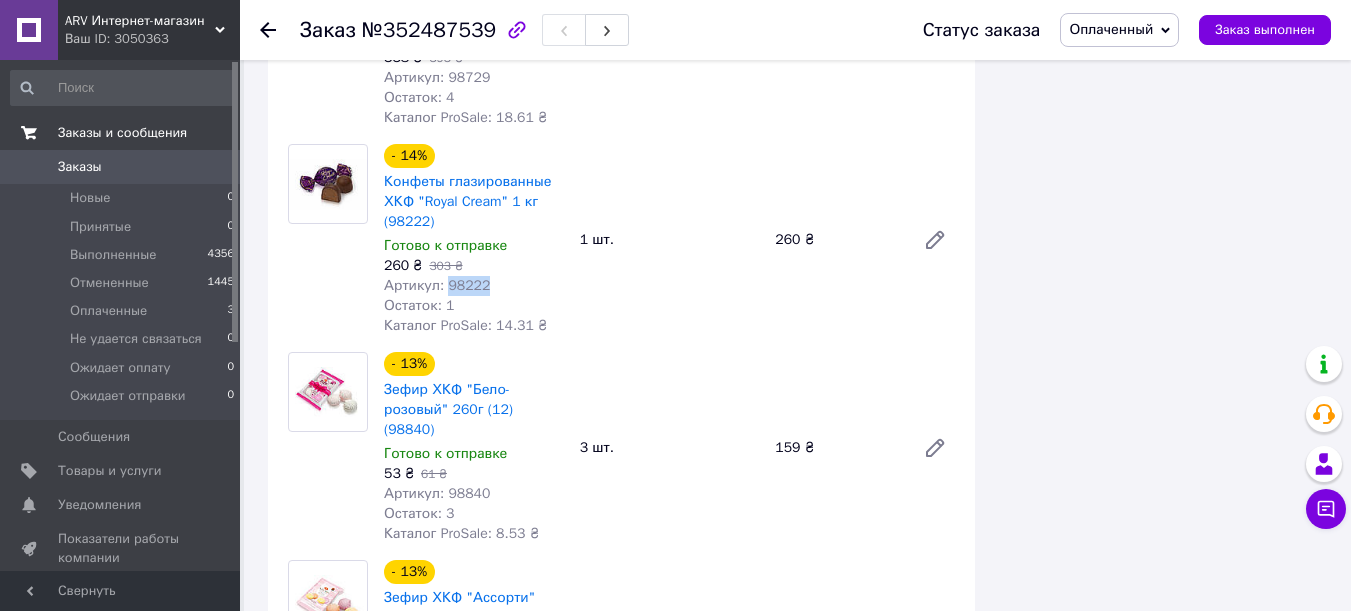 scroll, scrollTop: 1600, scrollLeft: 0, axis: vertical 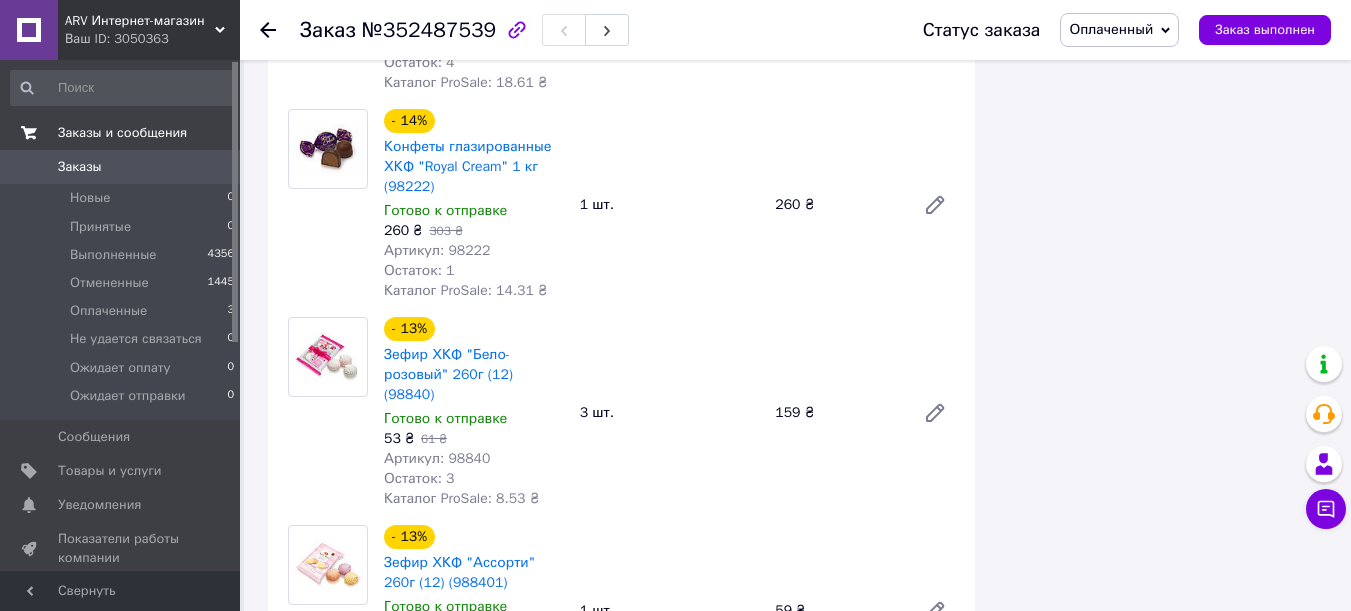 click on "Артикул: 98840" at bounding box center (437, 458) 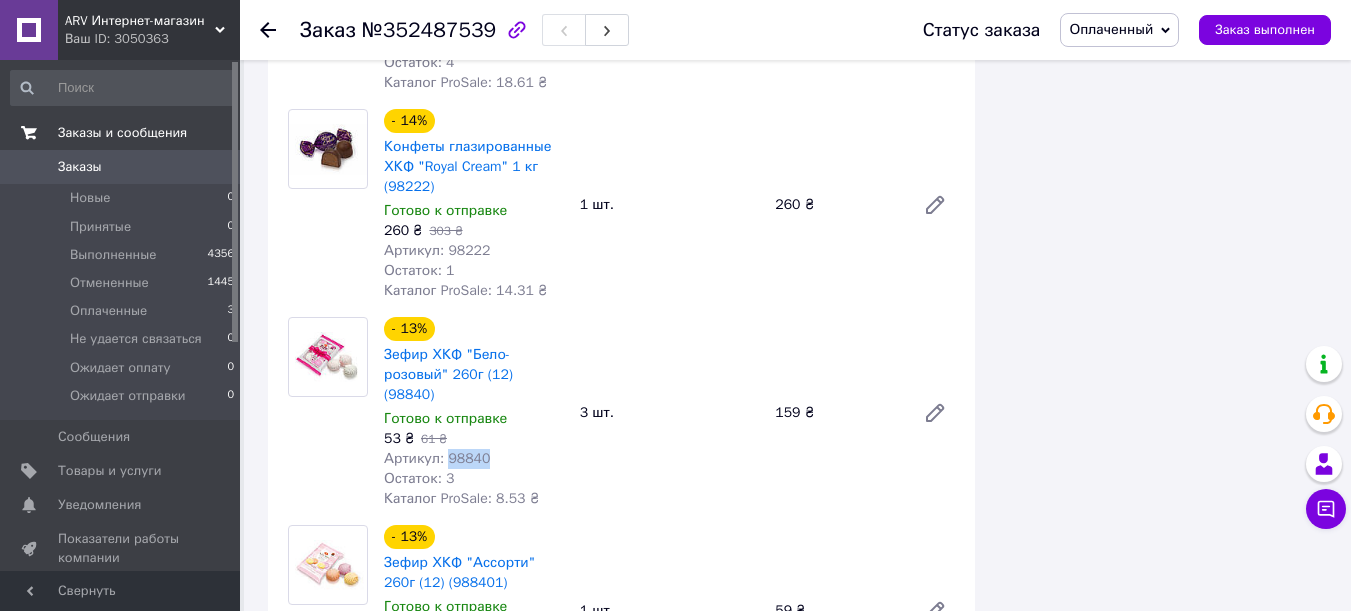 click on "Артикул: 98840" at bounding box center (437, 458) 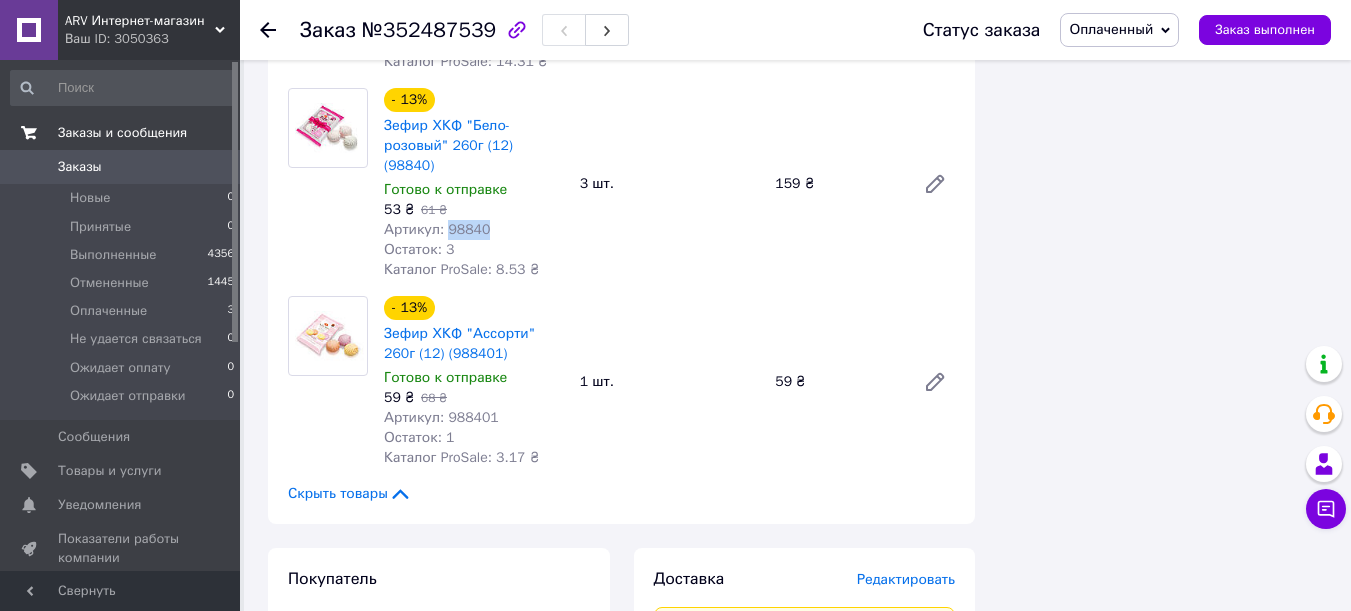 scroll, scrollTop: 1900, scrollLeft: 0, axis: vertical 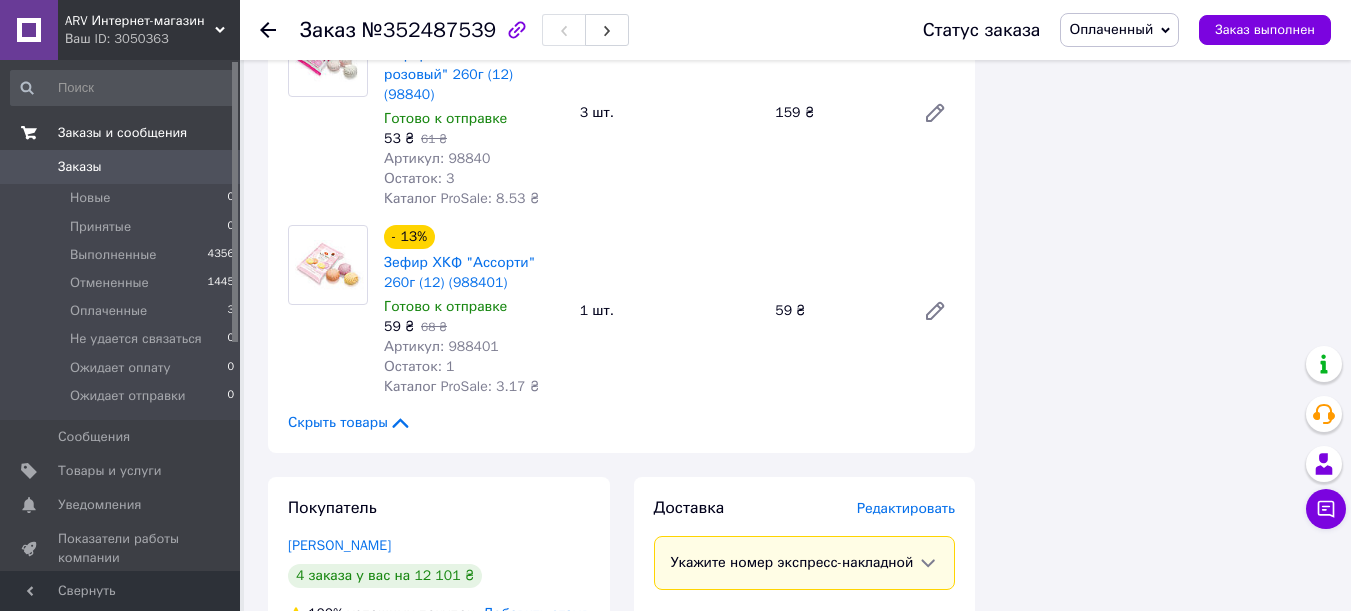 click on "Артикул: 988401" at bounding box center [441, 346] 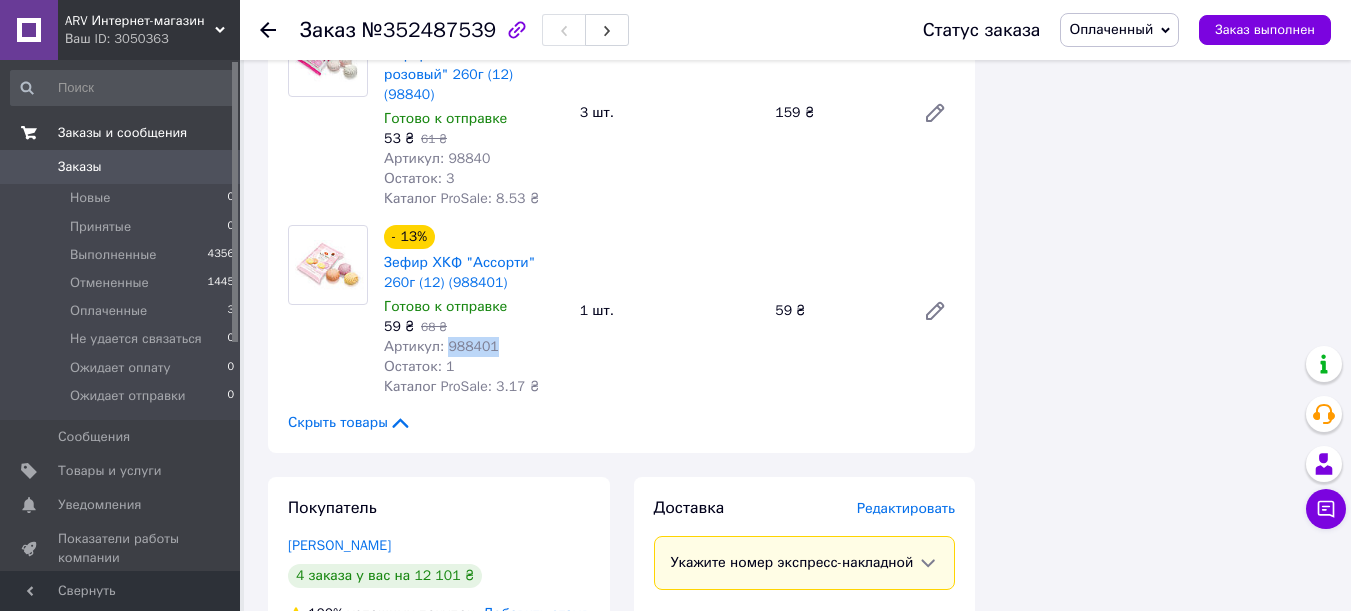 click on "Артикул: 988401" at bounding box center (441, 346) 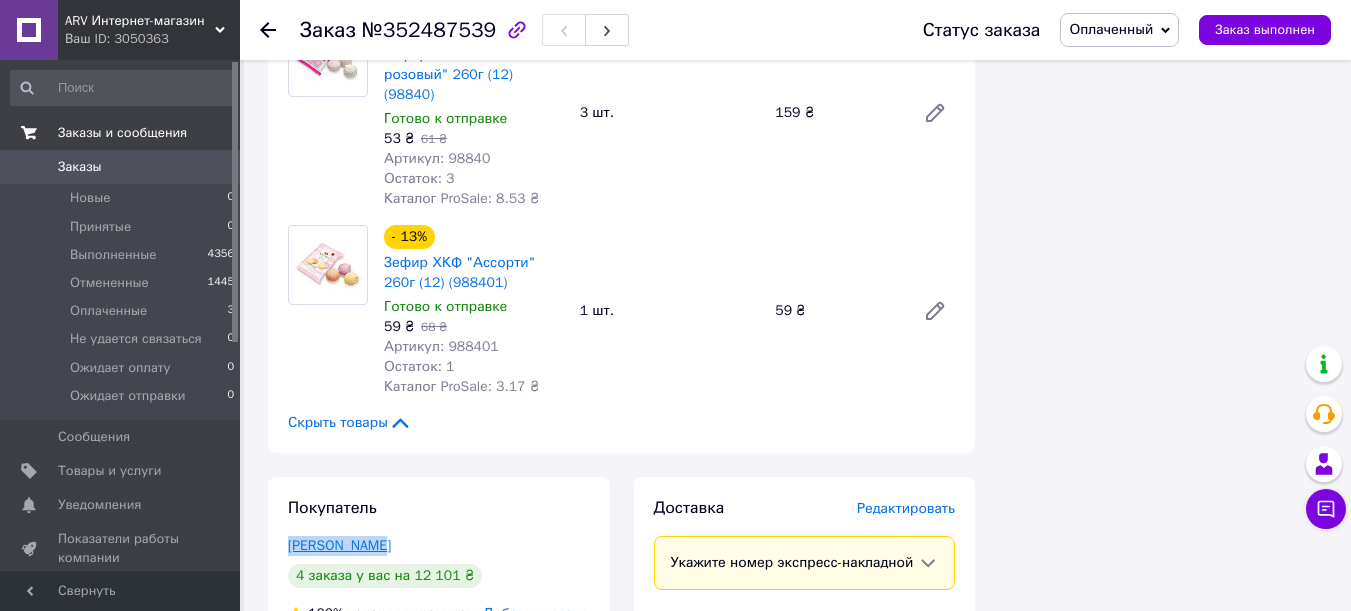 drag, startPoint x: 413, startPoint y: 446, endPoint x: 289, endPoint y: 443, distance: 124.036285 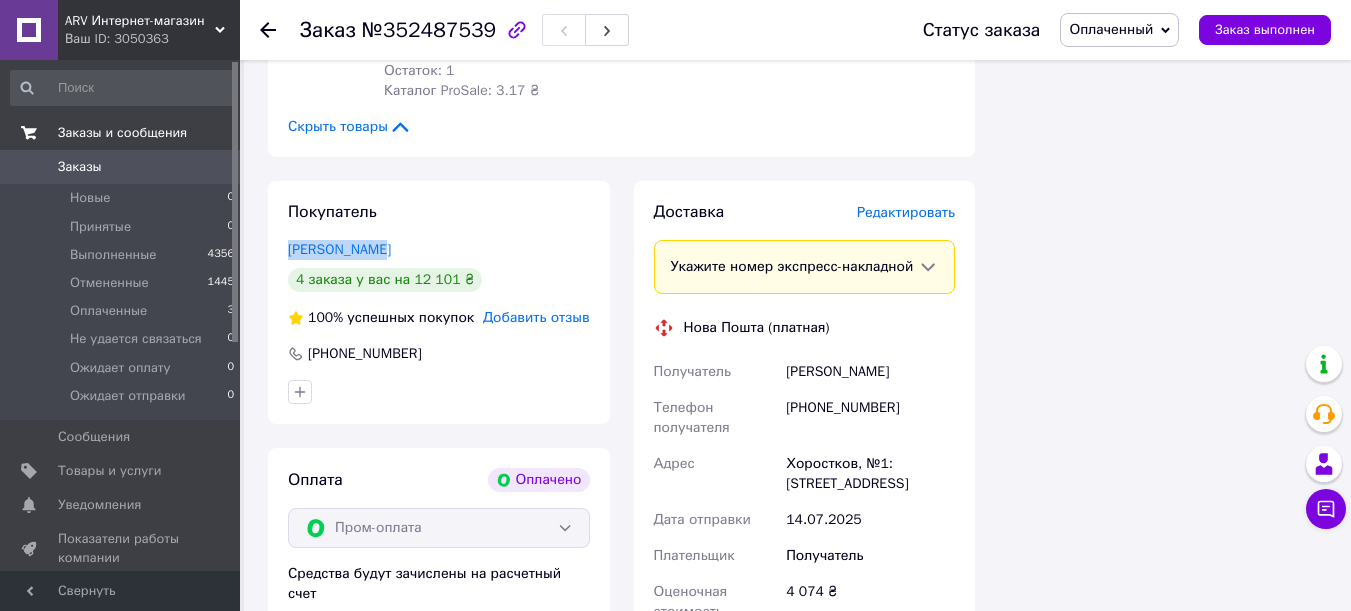 scroll, scrollTop: 2200, scrollLeft: 0, axis: vertical 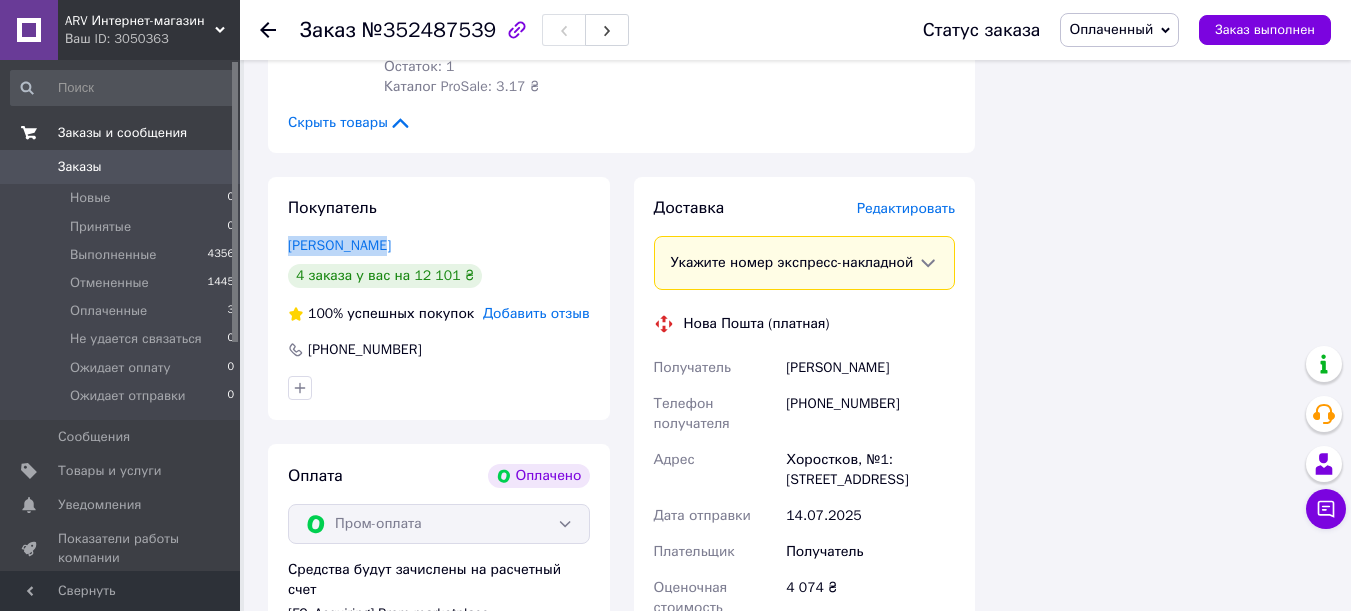 click on "0" at bounding box center (212, 167) 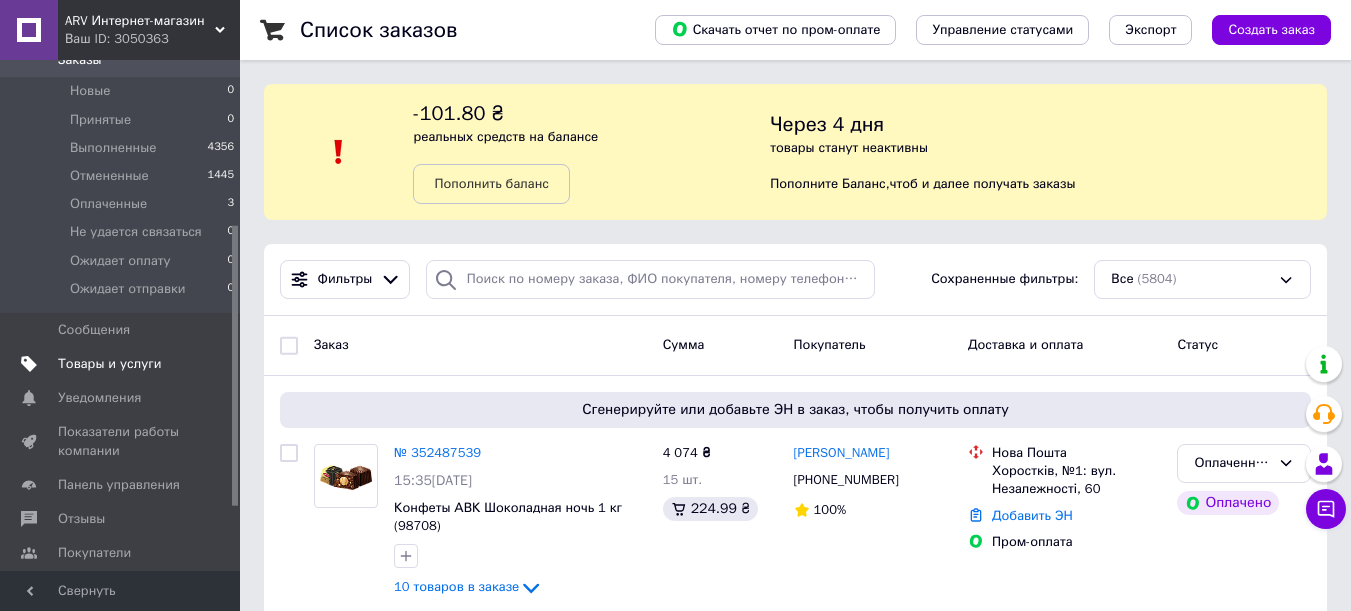 scroll, scrollTop: 0, scrollLeft: 0, axis: both 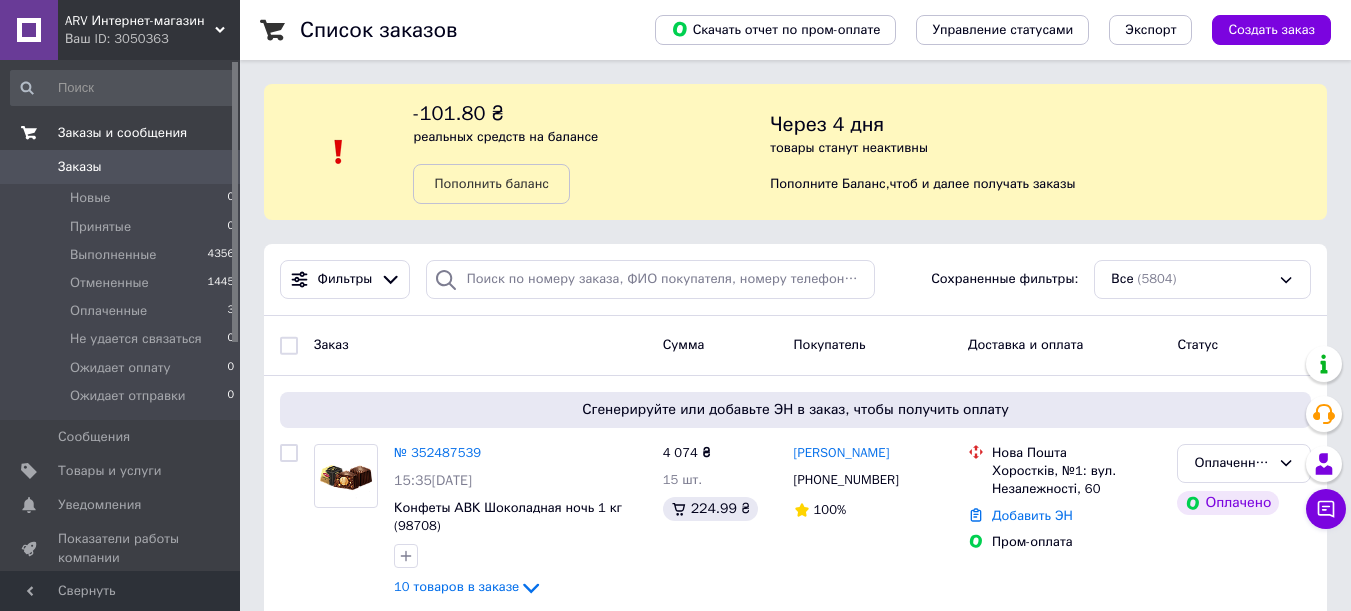 click on "Ваш ID: 3050363" at bounding box center (152, 39) 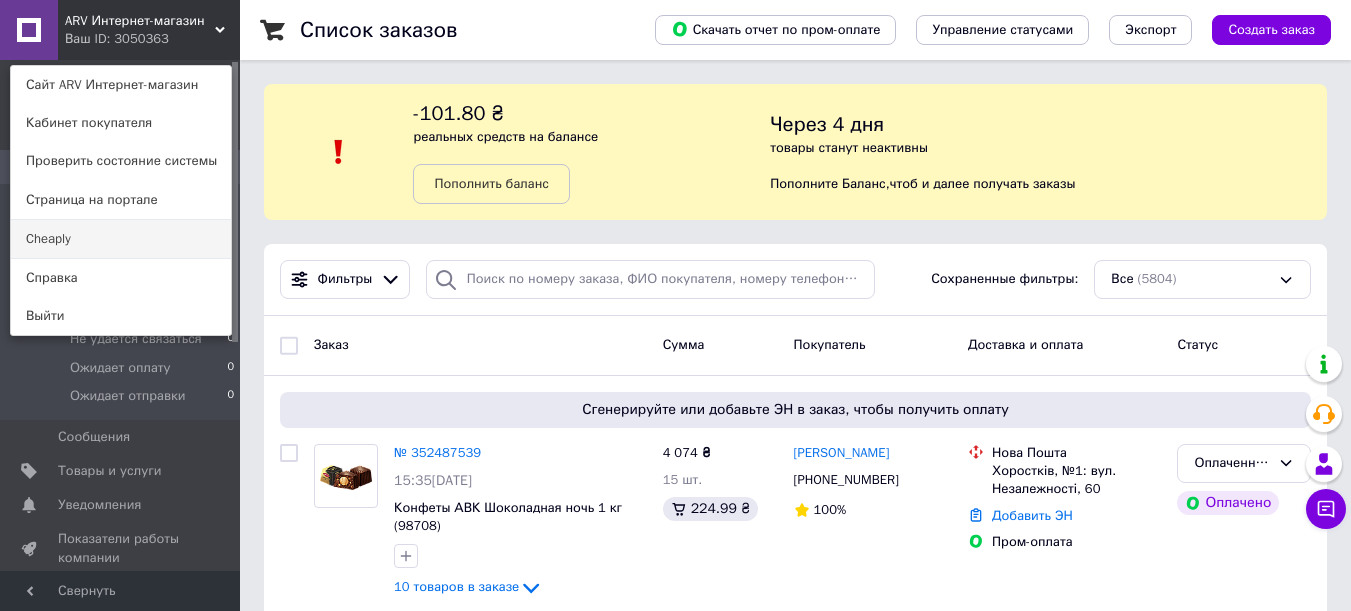 click on "Cheaply" at bounding box center (121, 239) 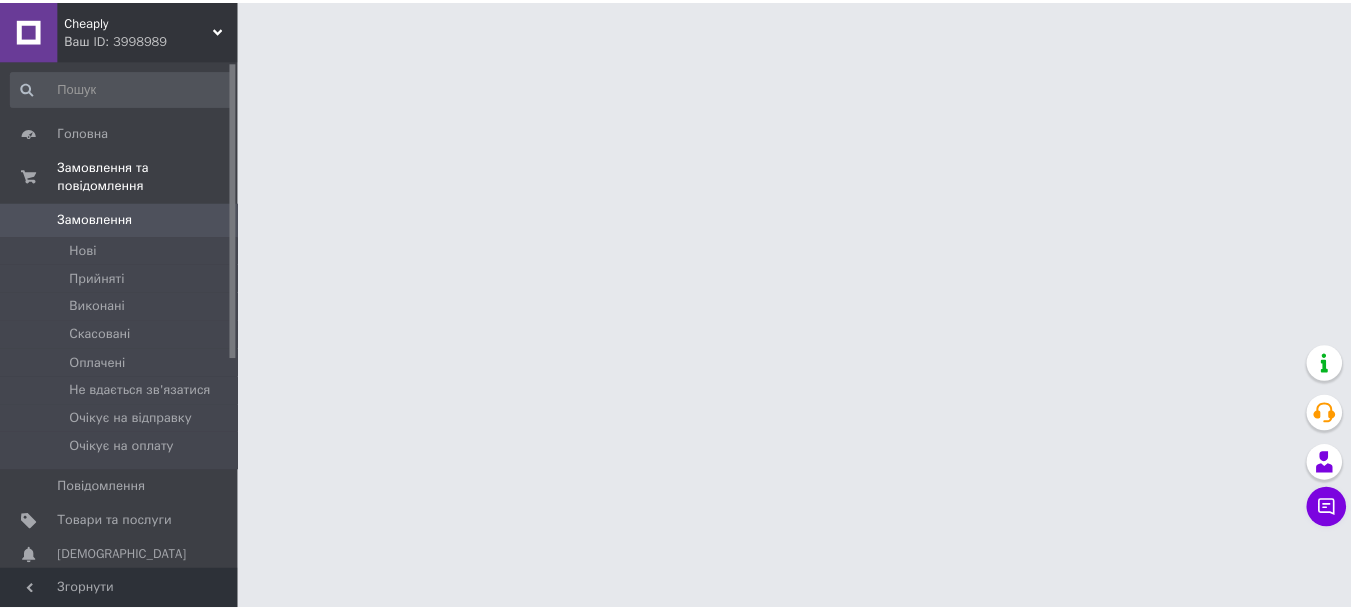 scroll, scrollTop: 0, scrollLeft: 0, axis: both 